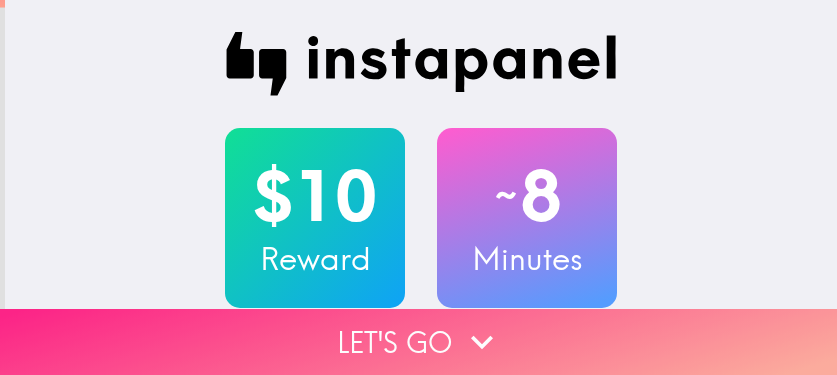scroll, scrollTop: 0, scrollLeft: 0, axis: both 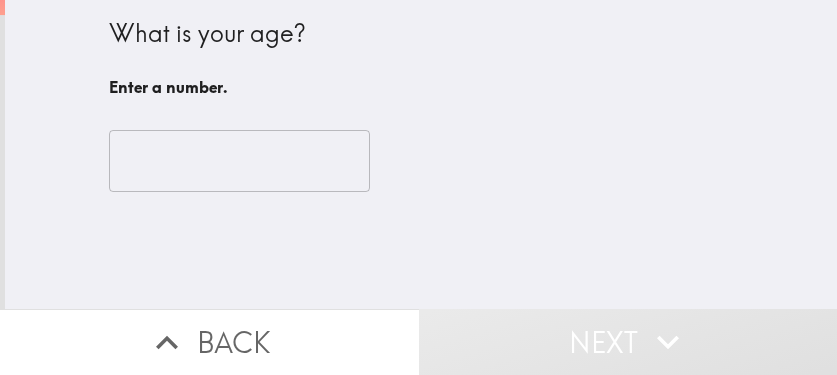 click at bounding box center (239, 161) 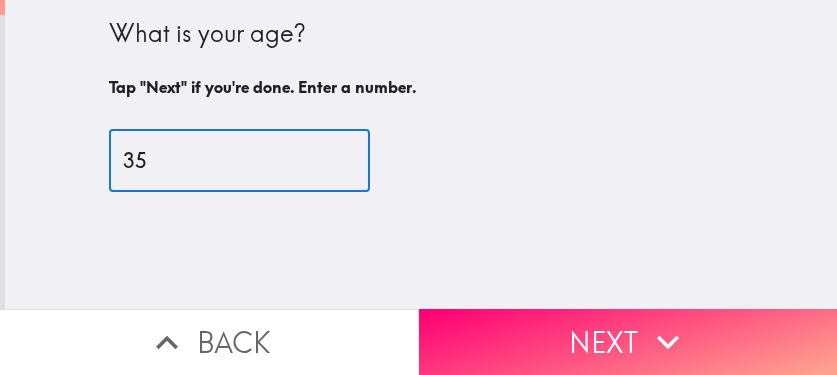 type on "35" 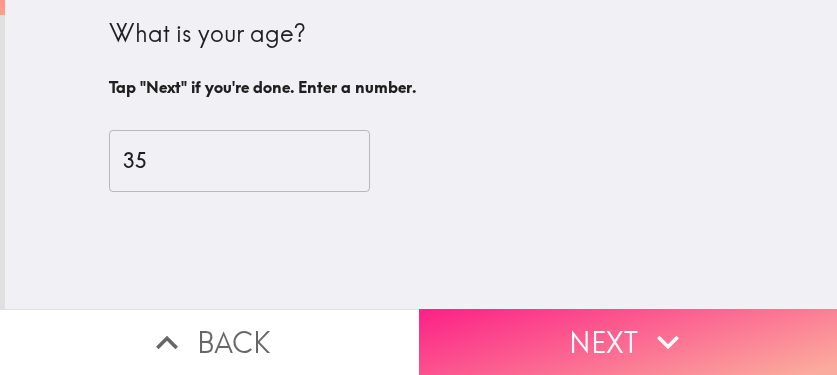 drag, startPoint x: 620, startPoint y: 327, endPoint x: 667, endPoint y: 323, distance: 47.169907 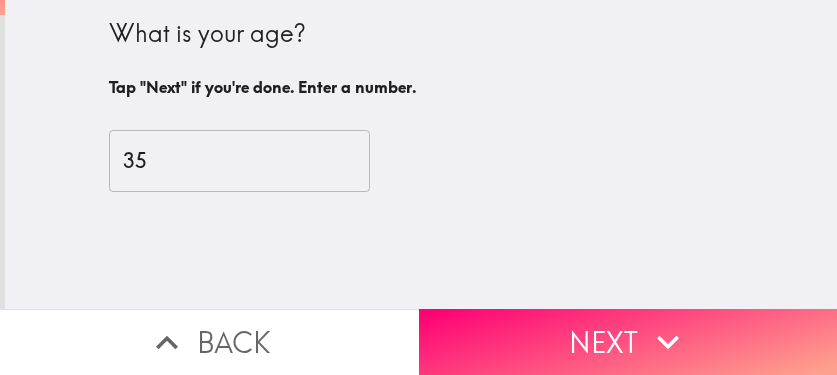 click on "Next" at bounding box center (628, 342) 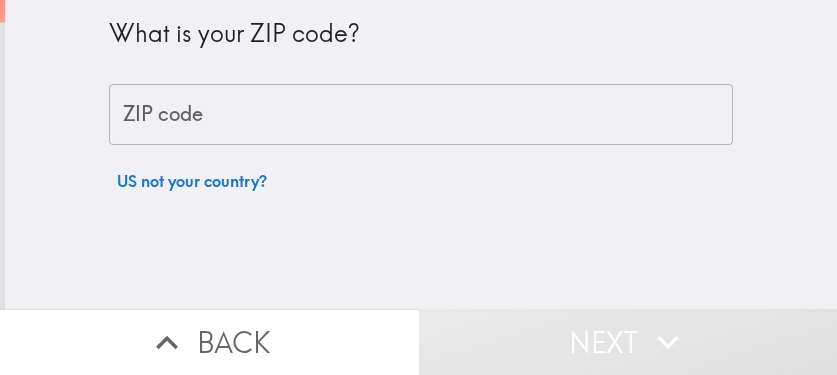 click on "ZIP code" at bounding box center (421, 115) 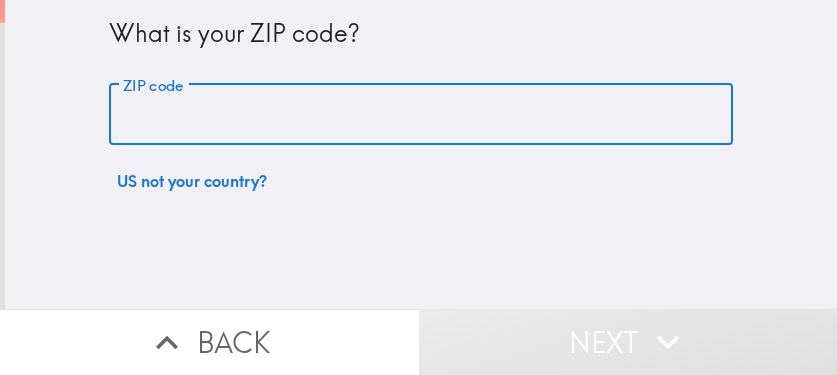 paste on "11801" 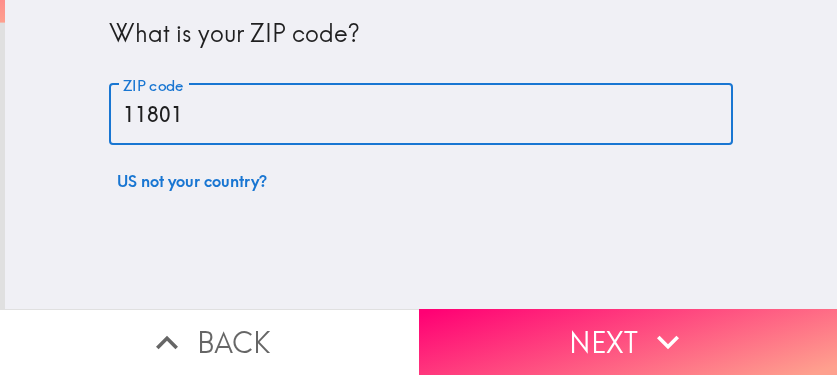 type on "11801" 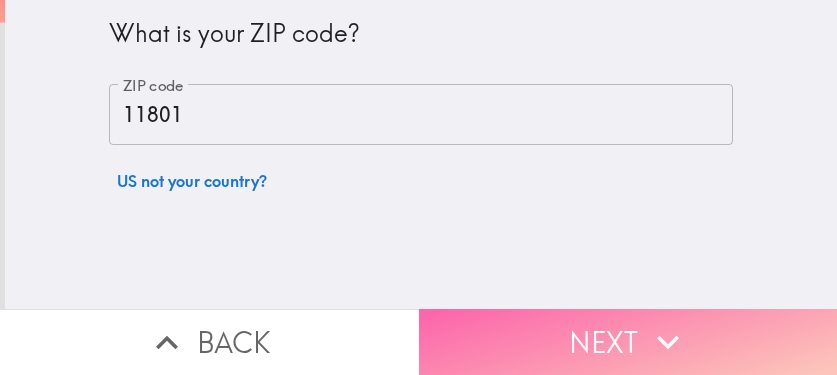 click 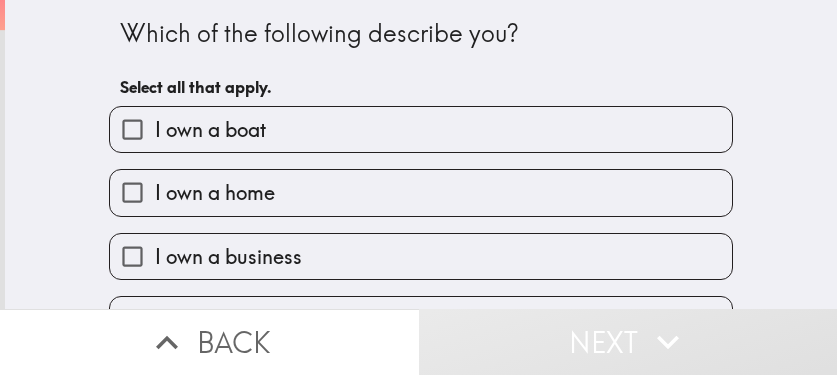 click on "I own a business" at bounding box center (421, 256) 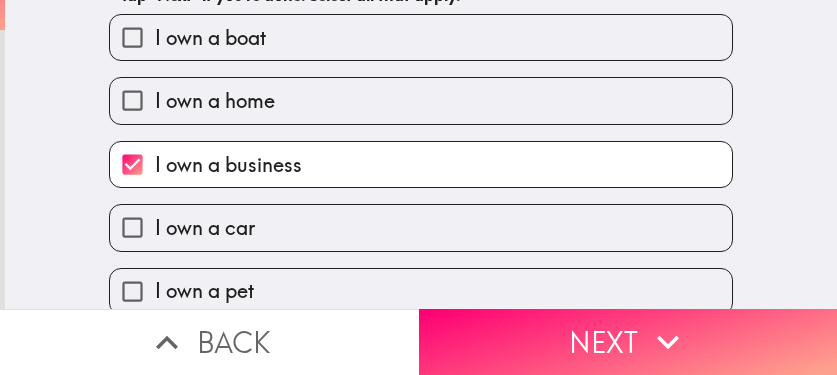 scroll, scrollTop: 100, scrollLeft: 0, axis: vertical 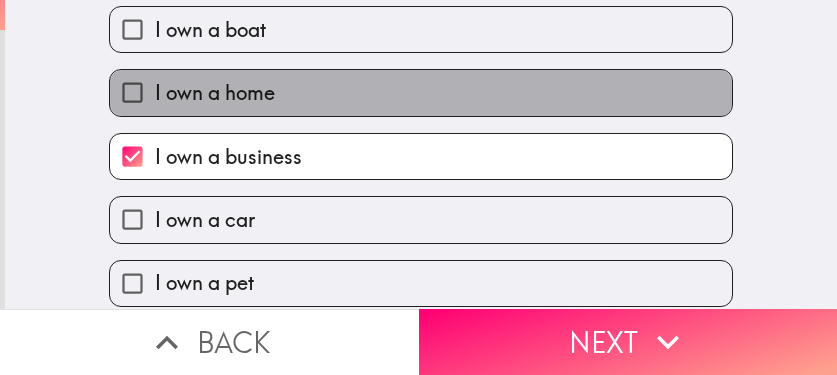 click on "I own a home" at bounding box center (421, 92) 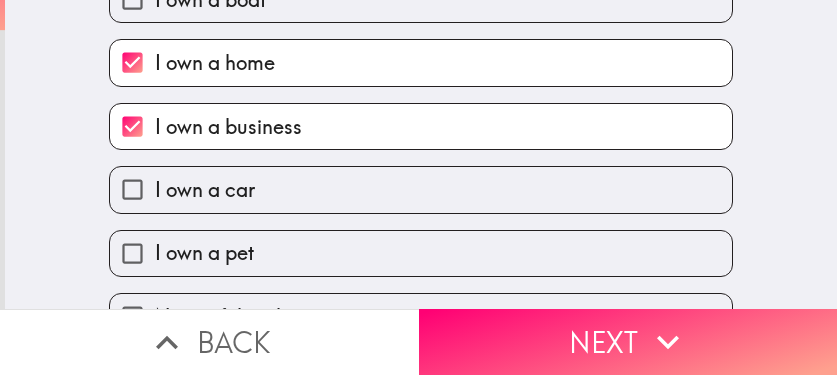 scroll, scrollTop: 177, scrollLeft: 0, axis: vertical 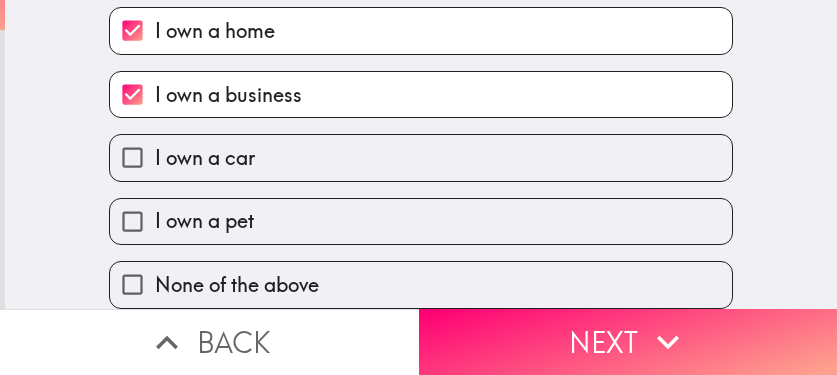 click on "I own a car" at bounding box center (421, 157) 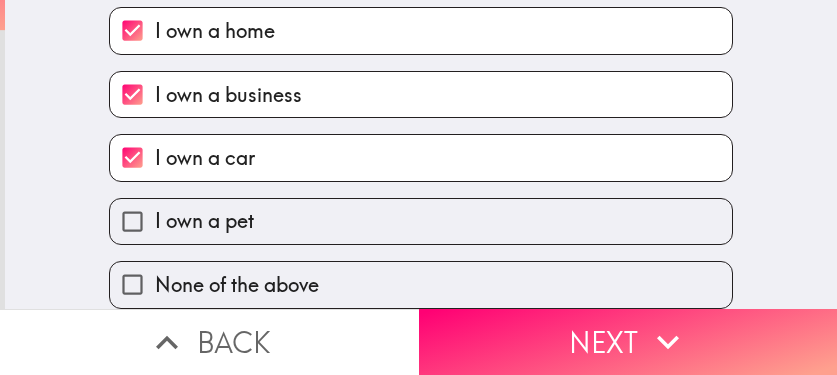 scroll, scrollTop: 177, scrollLeft: 0, axis: vertical 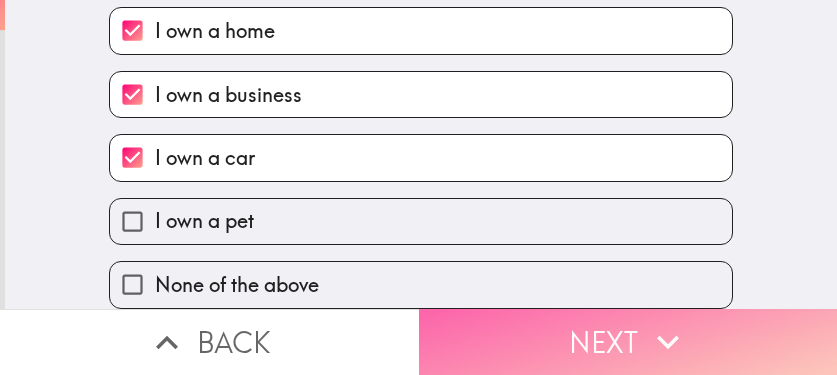 click 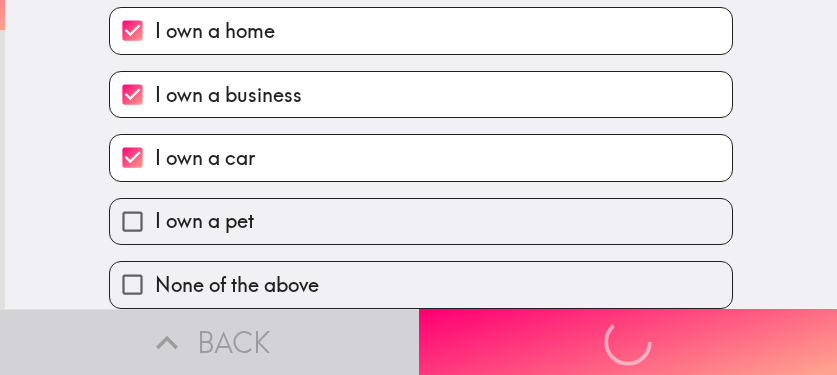 scroll, scrollTop: 107, scrollLeft: 0, axis: vertical 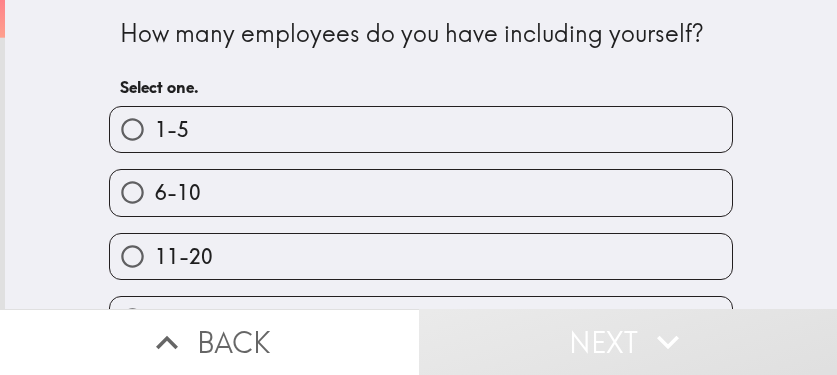 click on "11-20" at bounding box center [421, 256] 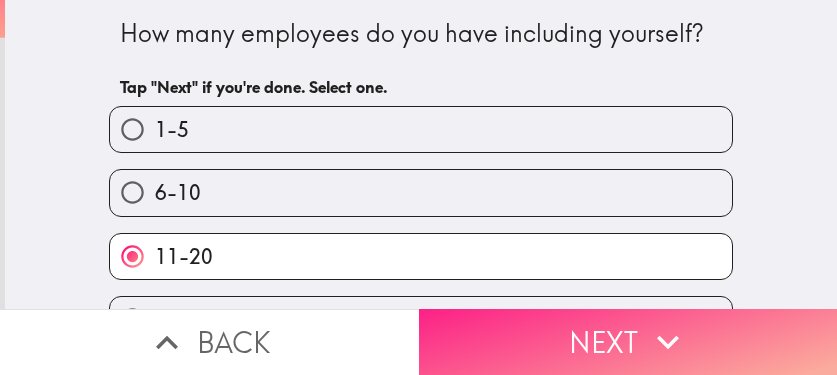 click on "Next" at bounding box center [628, 342] 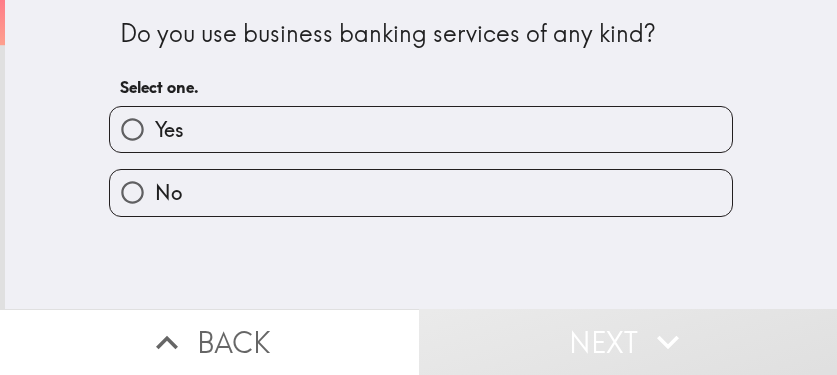 drag, startPoint x: 235, startPoint y: 131, endPoint x: 586, endPoint y: 148, distance: 351.41144 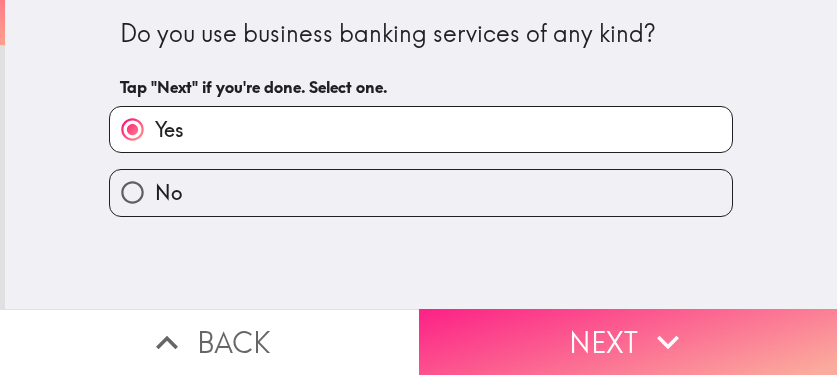 click on "Next" at bounding box center [628, 342] 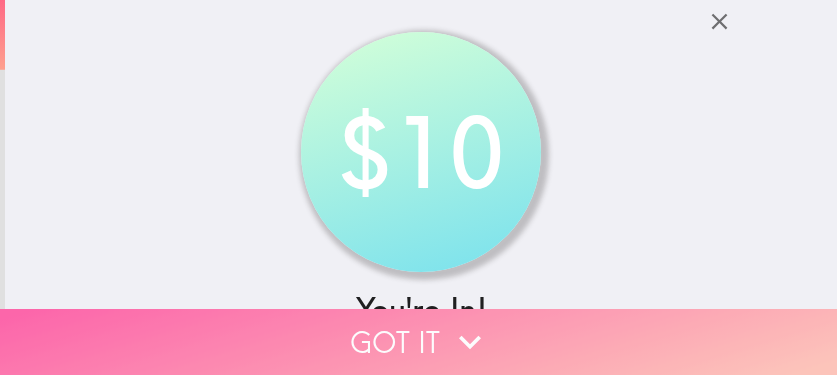 click on "Got it" at bounding box center (418, 342) 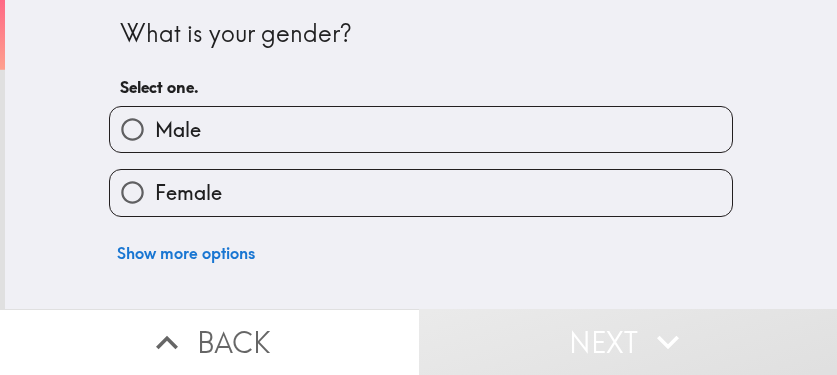 type 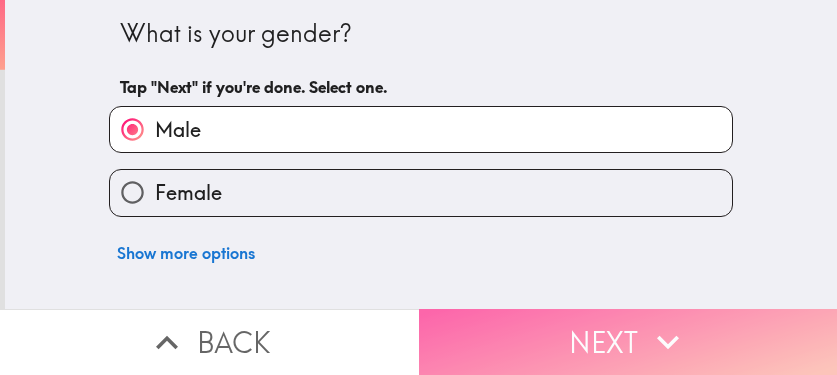 click 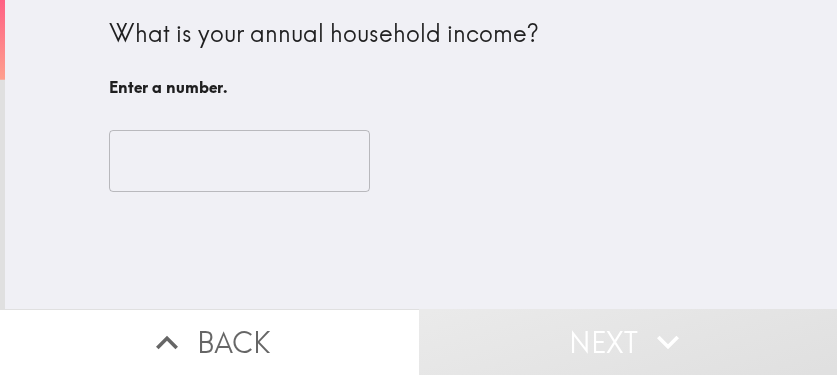 click at bounding box center [239, 161] 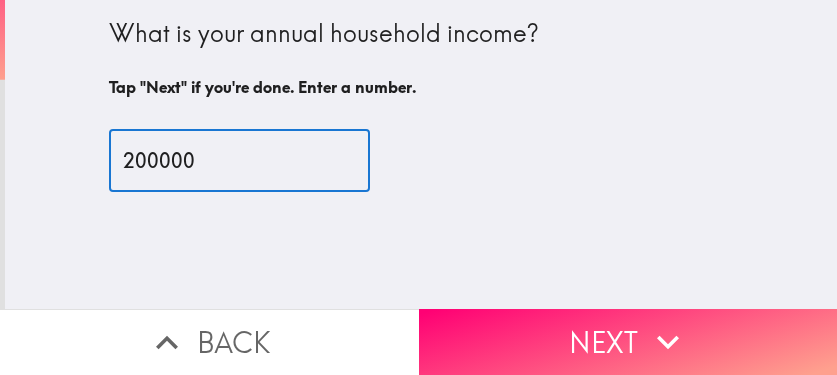 type on "200000" 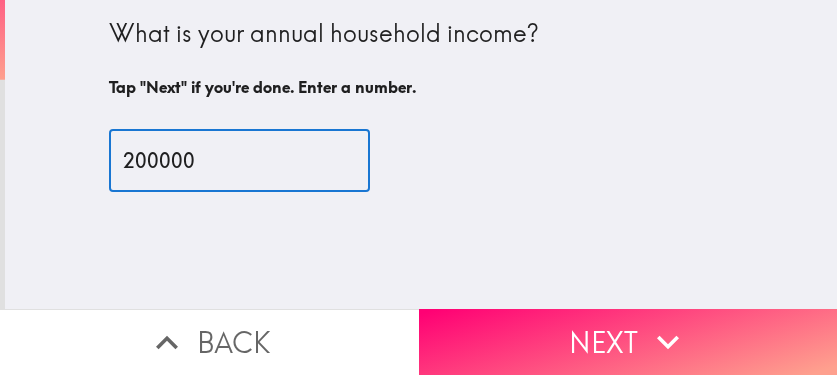 drag, startPoint x: 193, startPoint y: 159, endPoint x: 97, endPoint y: 175, distance: 97.3242 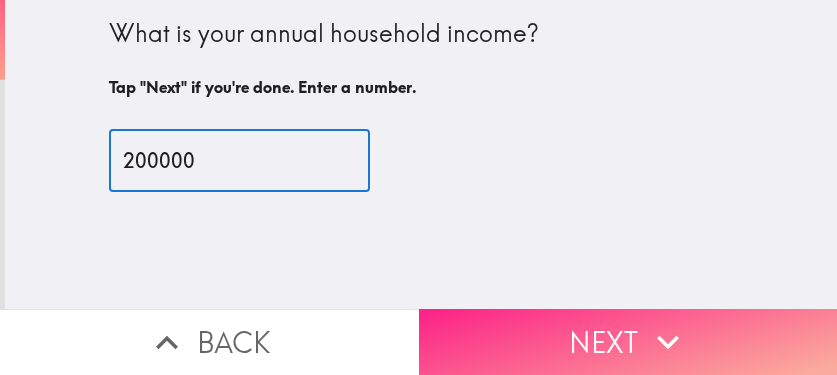 click 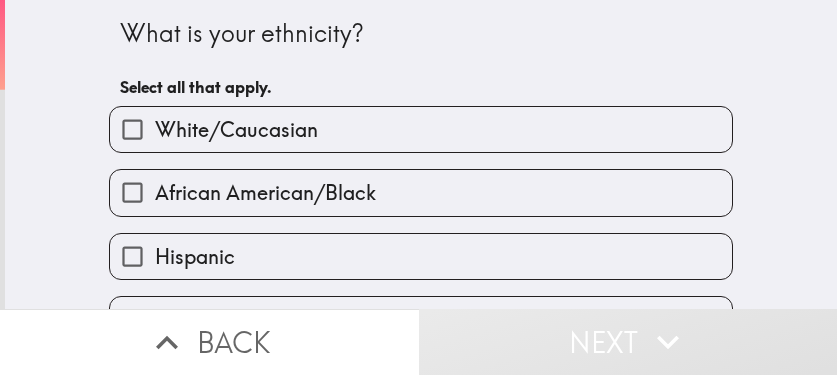 drag, startPoint x: 554, startPoint y: 36, endPoint x: 514, endPoint y: 48, distance: 41.761227 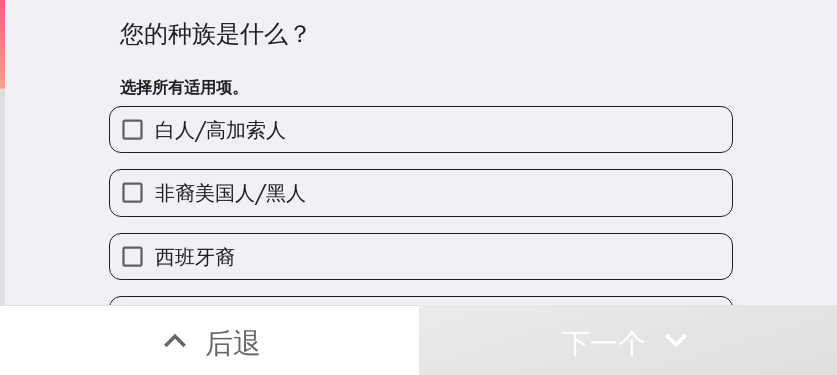 drag, startPoint x: 643, startPoint y: 42, endPoint x: 721, endPoint y: 83, distance: 88.11924 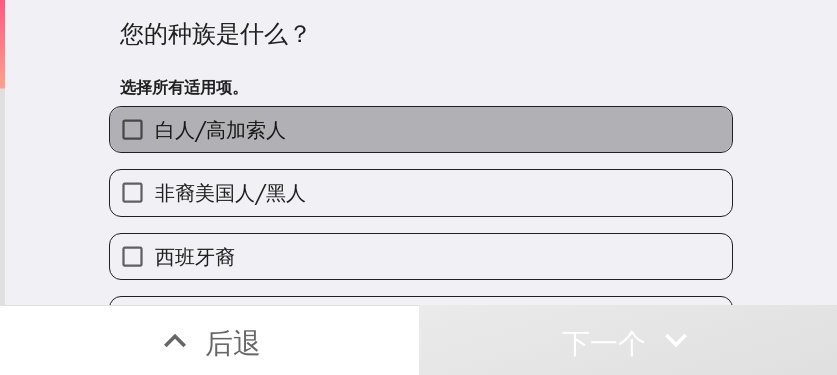 click on "白人/高加索人" at bounding box center (421, 129) 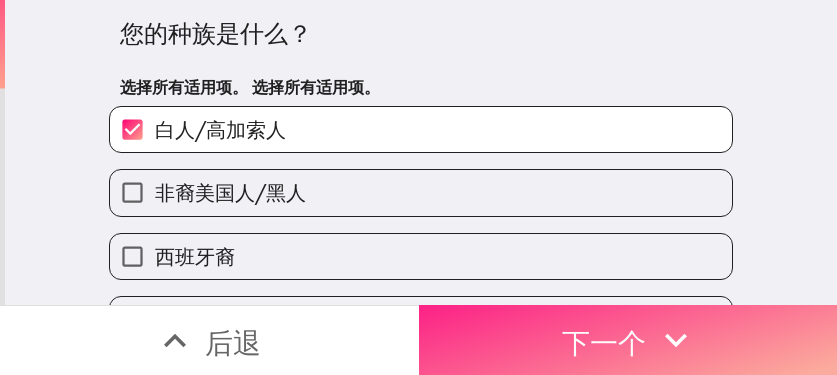 drag, startPoint x: 584, startPoint y: 339, endPoint x: 707, endPoint y: 356, distance: 124.16924 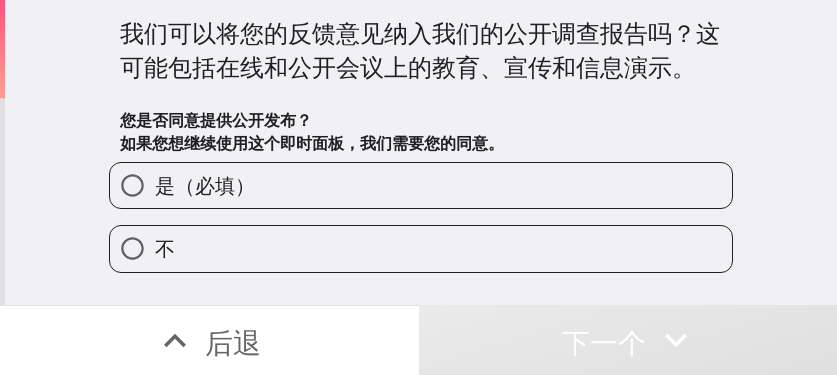click on "是（必填）" at bounding box center (421, 185) 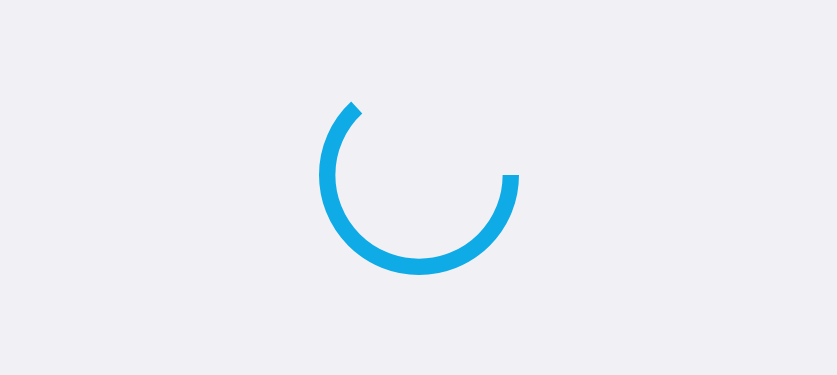 scroll, scrollTop: 0, scrollLeft: 0, axis: both 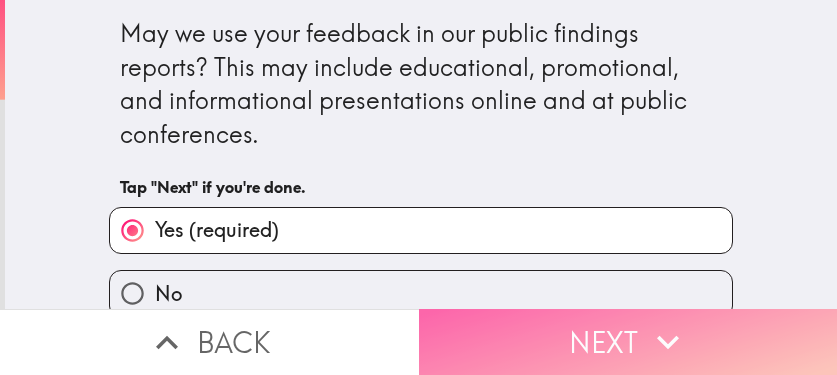 click on "Next" at bounding box center (628, 342) 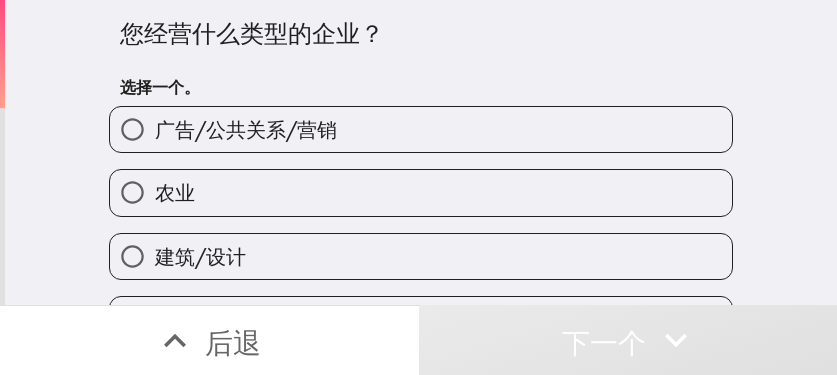 drag, startPoint x: 605, startPoint y: 42, endPoint x: 737, endPoint y: 74, distance: 135.82341 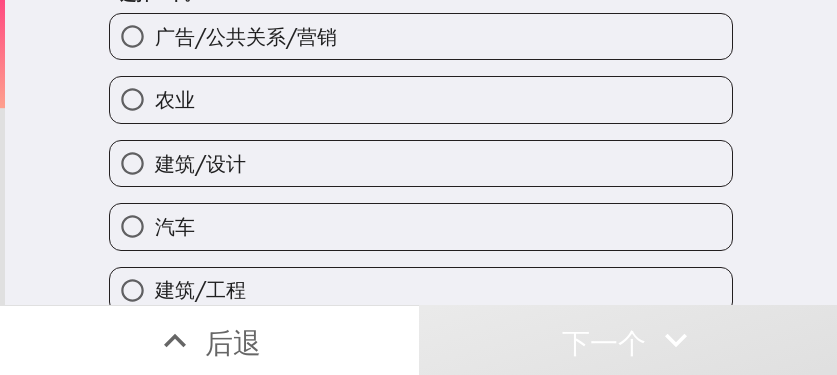 scroll, scrollTop: 100, scrollLeft: 0, axis: vertical 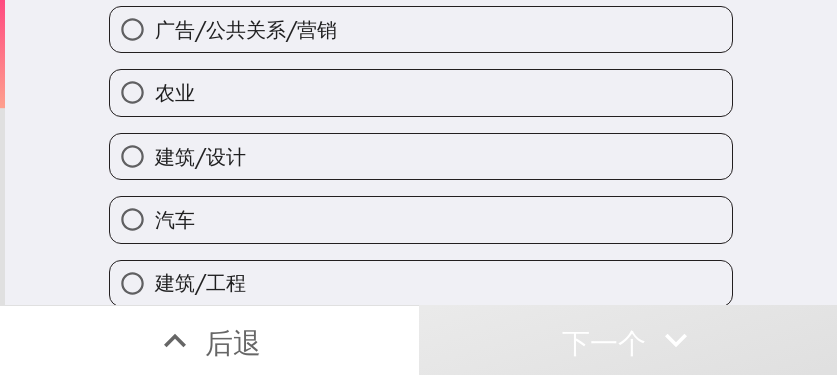 click on "农业" at bounding box center (421, 92) 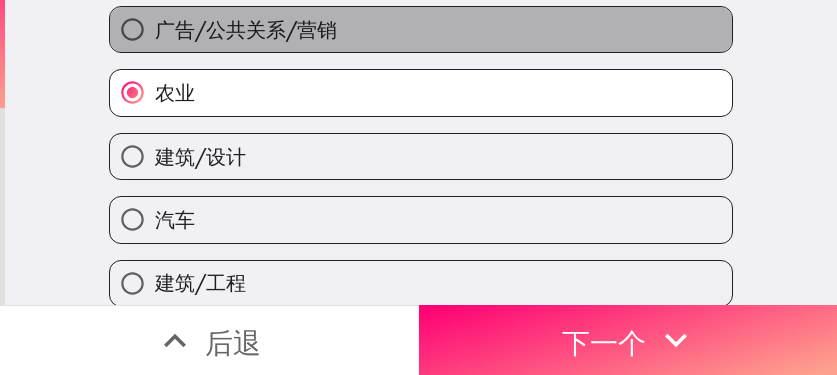click on "广告/公共关系/营销" at bounding box center (421, 29) 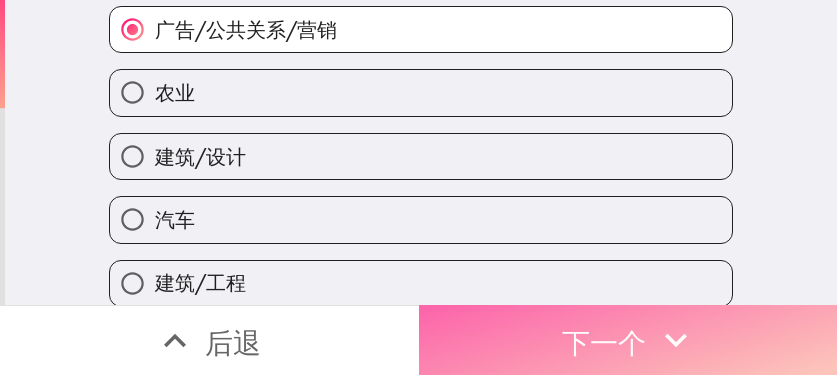 drag, startPoint x: 655, startPoint y: 320, endPoint x: 664, endPoint y: 330, distance: 13.453624 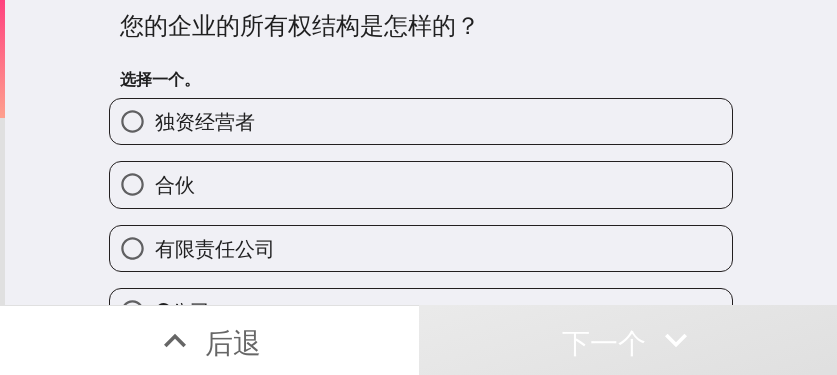 scroll, scrollTop: 0, scrollLeft: 0, axis: both 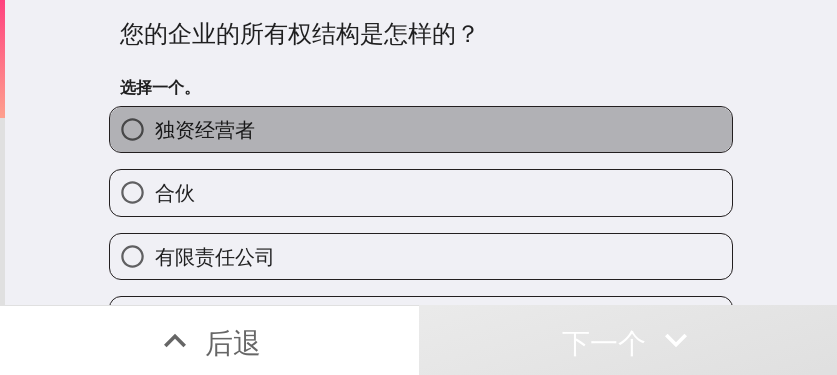 click on "独资经营者" at bounding box center [421, 129] 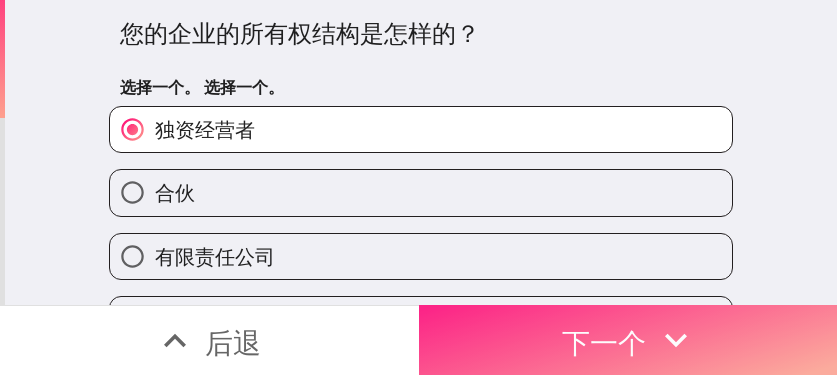 click 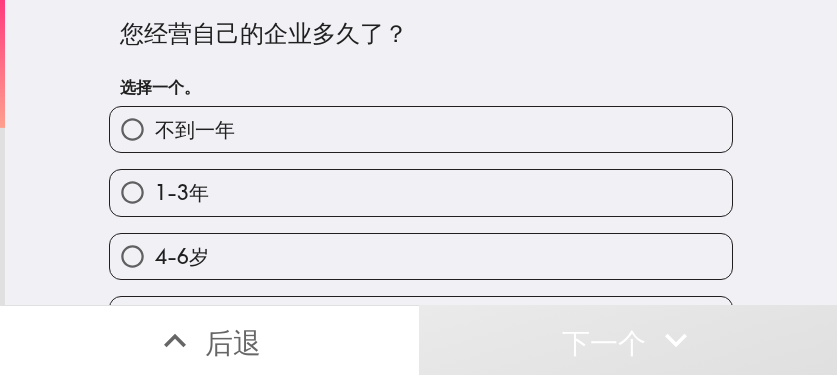 drag, startPoint x: 452, startPoint y: 188, endPoint x: 608, endPoint y: 214, distance: 158.15182 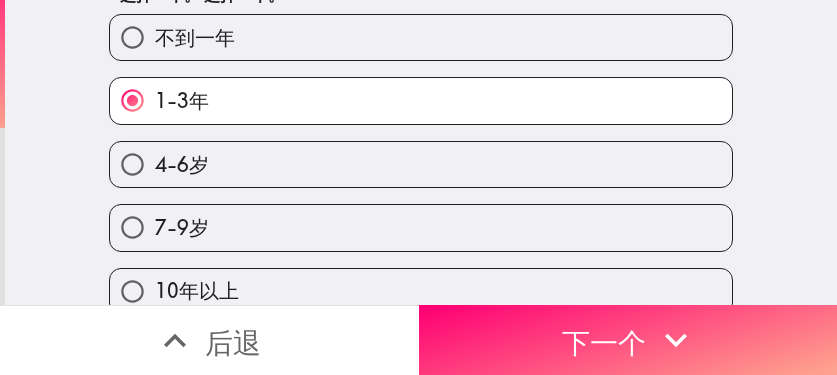 scroll, scrollTop: 117, scrollLeft: 0, axis: vertical 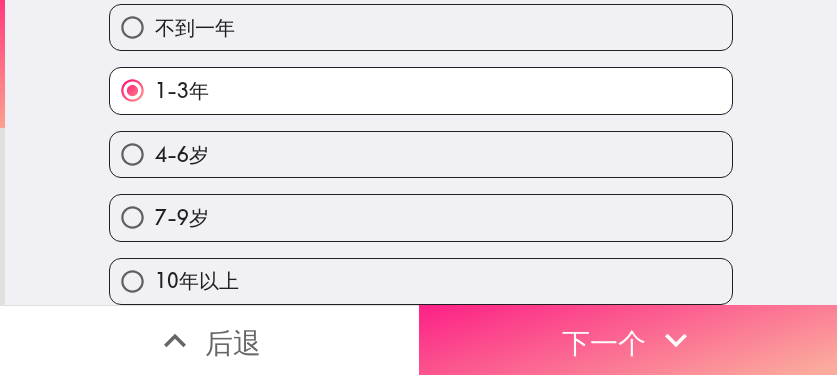 click on "下一个" at bounding box center (604, 342) 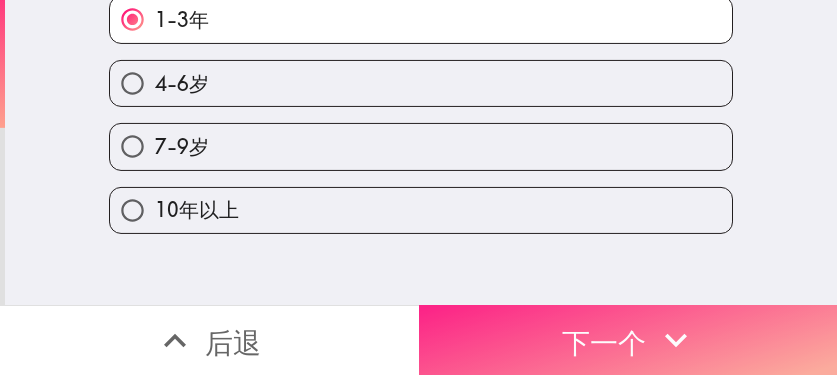 scroll, scrollTop: 0, scrollLeft: 0, axis: both 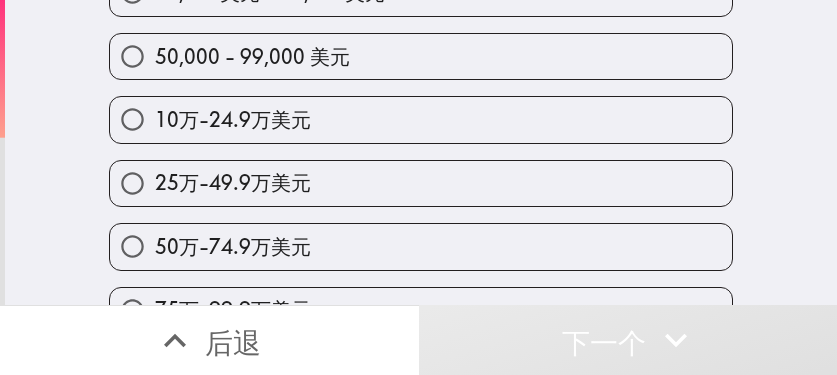 click on "25万-49.9万美元" at bounding box center (421, 183) 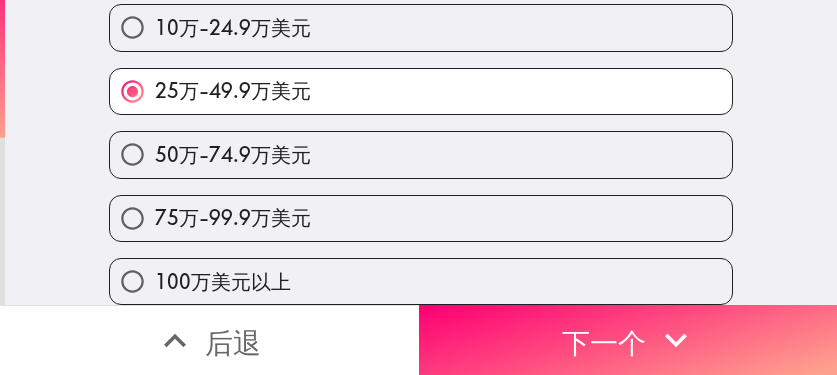 scroll, scrollTop: 307, scrollLeft: 0, axis: vertical 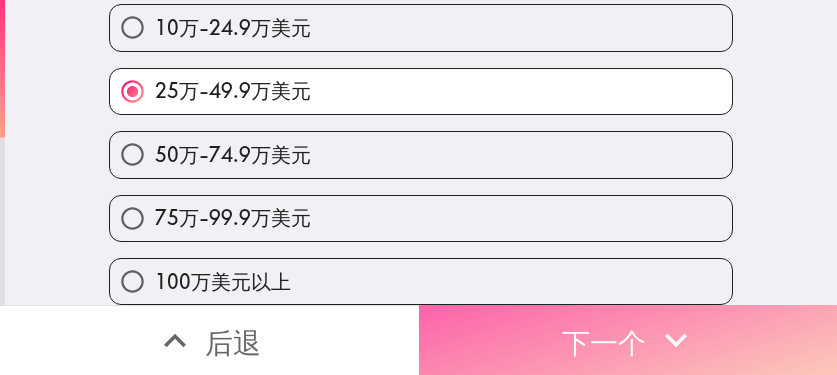 click on "下一个" at bounding box center (628, 340) 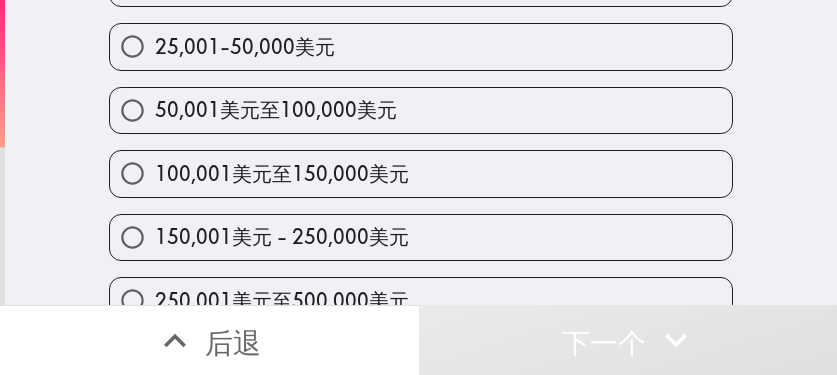 scroll, scrollTop: 274, scrollLeft: 0, axis: vertical 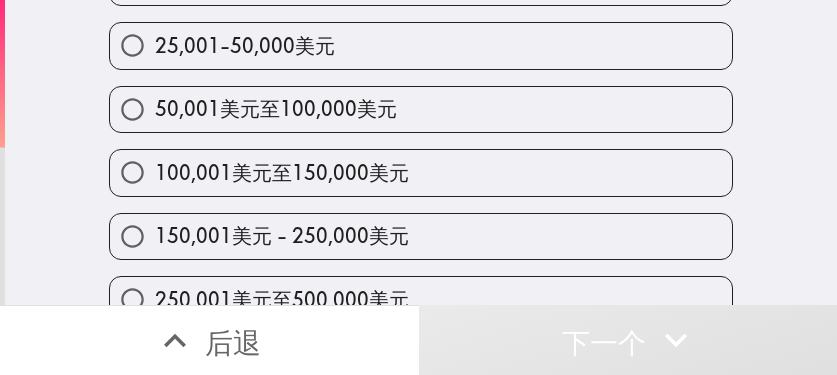 click on "50,001美元至100,000美元" at bounding box center [421, 109] 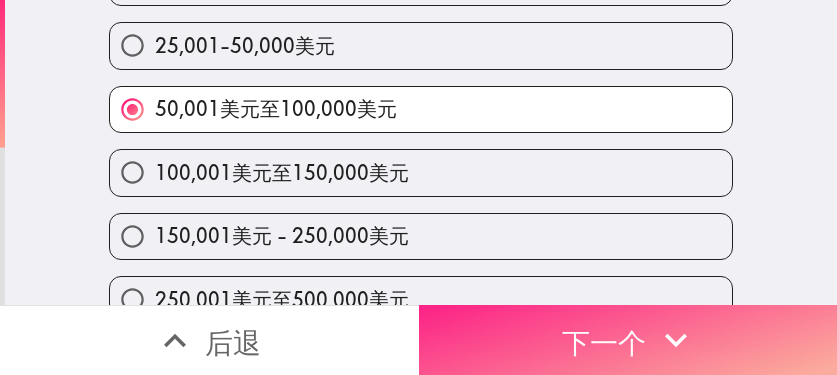 click on "下一个" at bounding box center (628, 340) 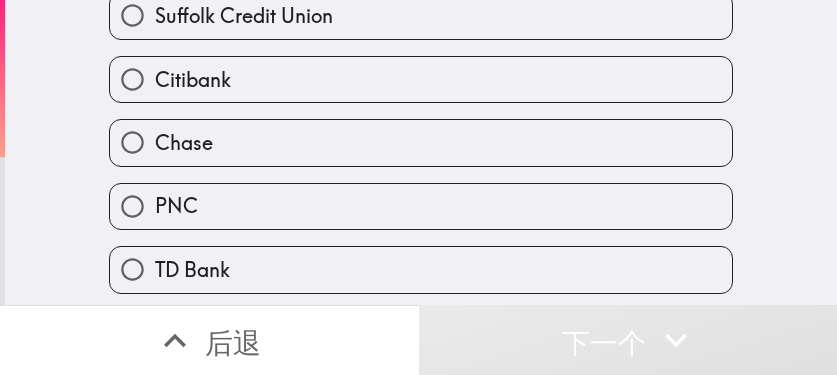 scroll, scrollTop: 241, scrollLeft: 0, axis: vertical 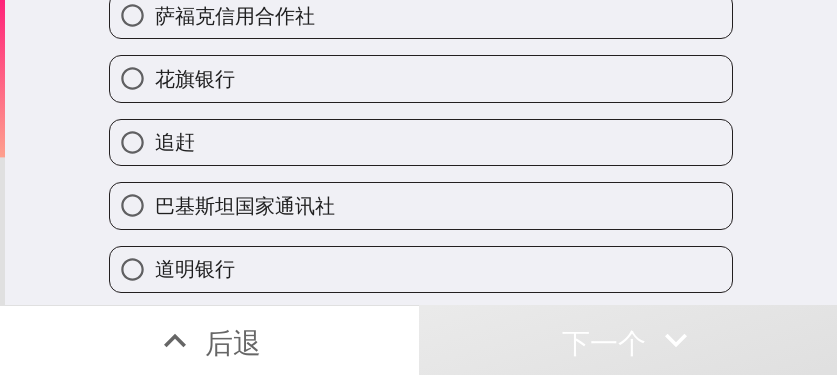 type 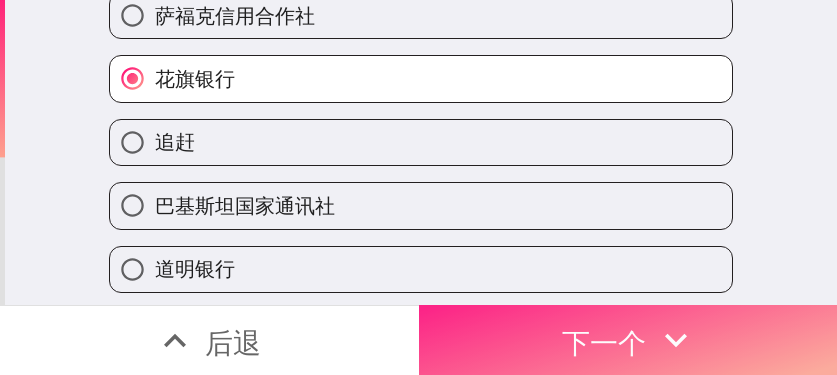 drag, startPoint x: 573, startPoint y: 332, endPoint x: 768, endPoint y: 312, distance: 196.02296 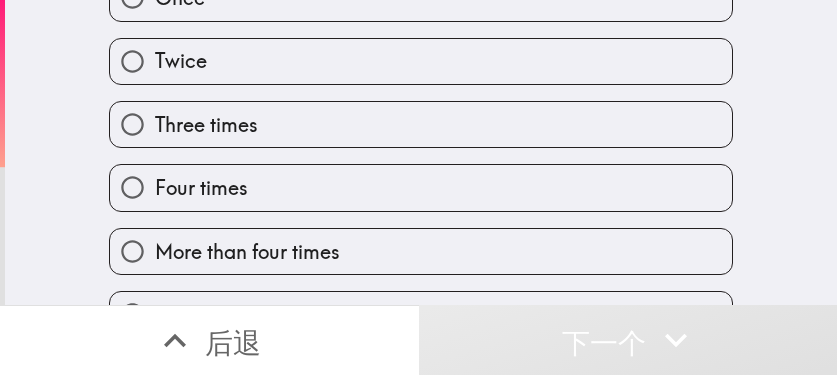 scroll, scrollTop: 166, scrollLeft: 0, axis: vertical 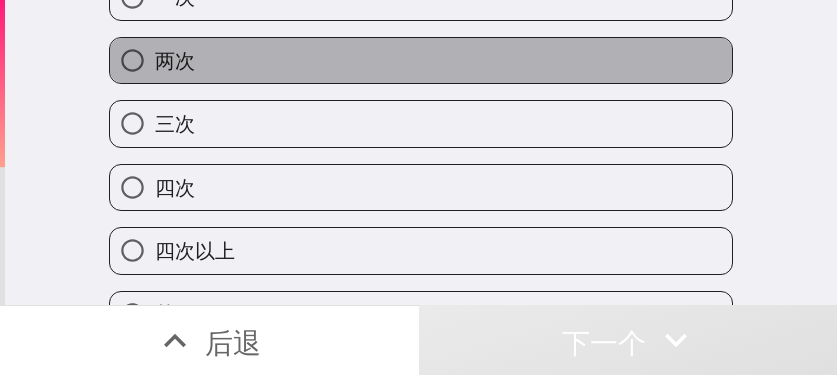 drag, startPoint x: 247, startPoint y: 61, endPoint x: 274, endPoint y: 66, distance: 27.45906 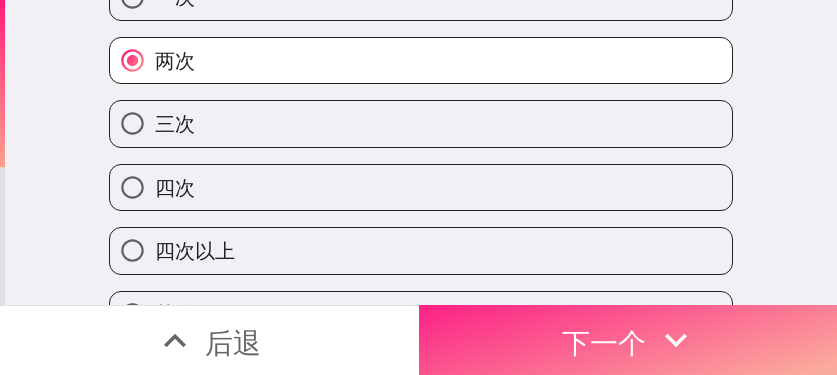 click on "下一个" at bounding box center (628, 340) 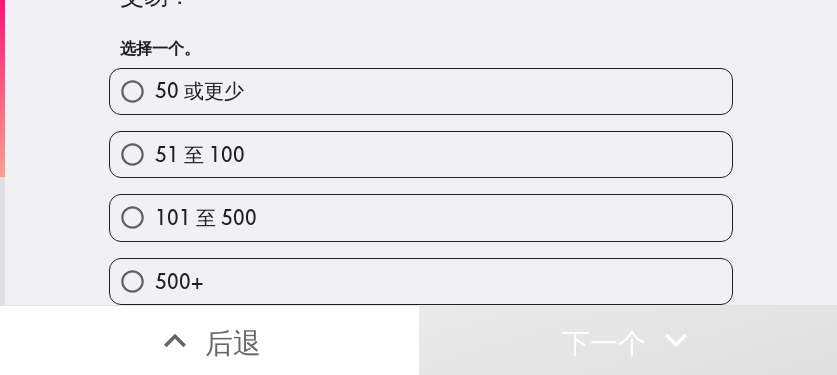scroll, scrollTop: 87, scrollLeft: 0, axis: vertical 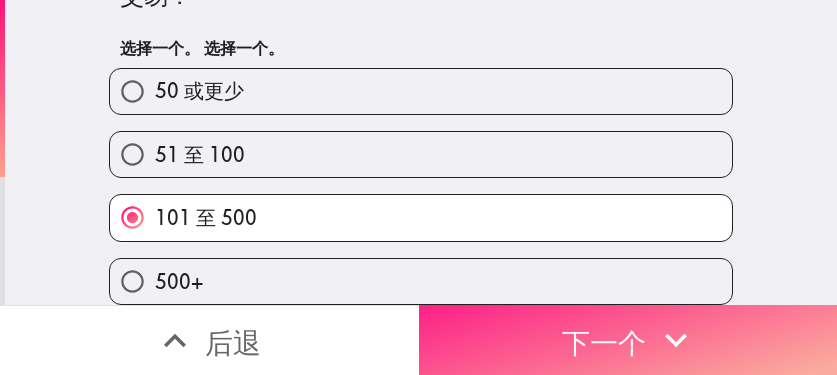 click on "下一个" at bounding box center (604, 342) 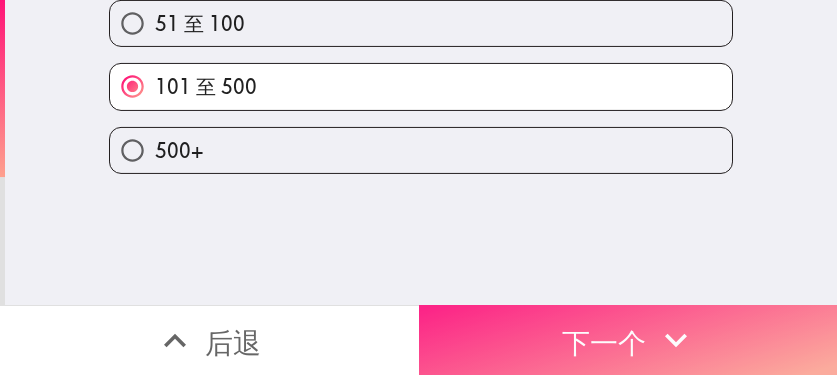 scroll, scrollTop: 0, scrollLeft: 0, axis: both 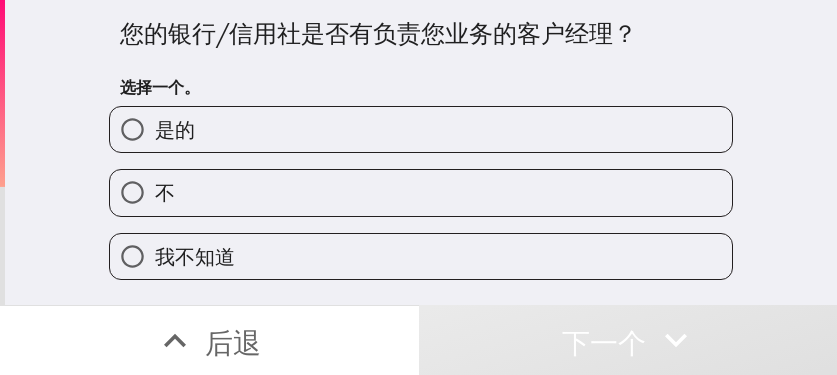 drag, startPoint x: 491, startPoint y: 127, endPoint x: 505, endPoint y: 138, distance: 17.804493 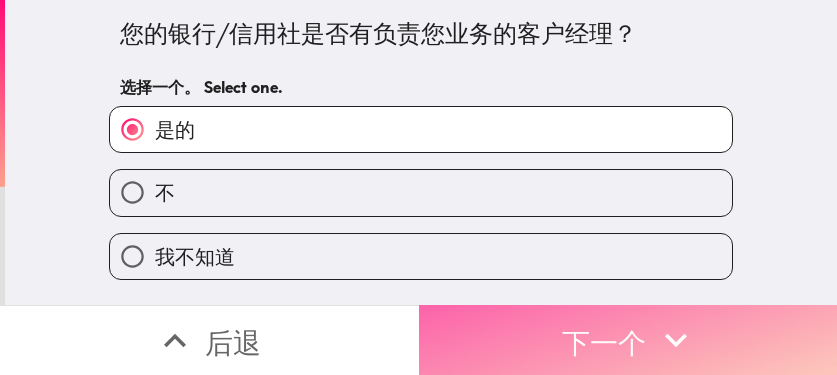 click on "下一个" at bounding box center (604, 342) 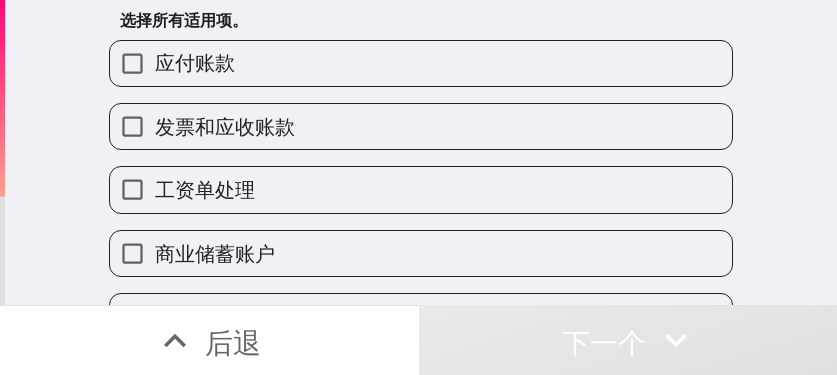 click on "工资单处理" at bounding box center (421, 189) 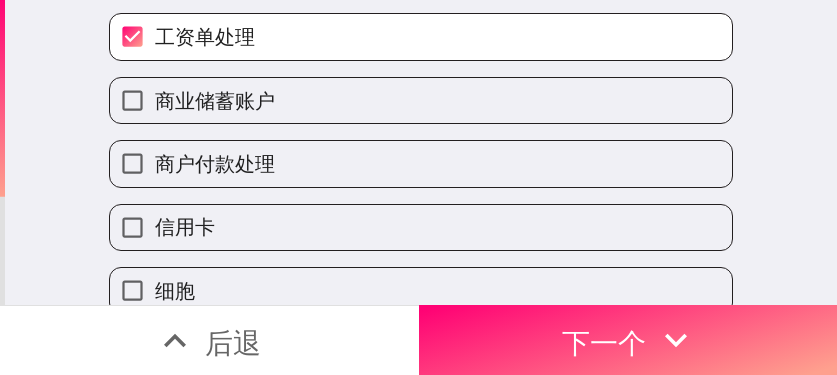 scroll, scrollTop: 300, scrollLeft: 0, axis: vertical 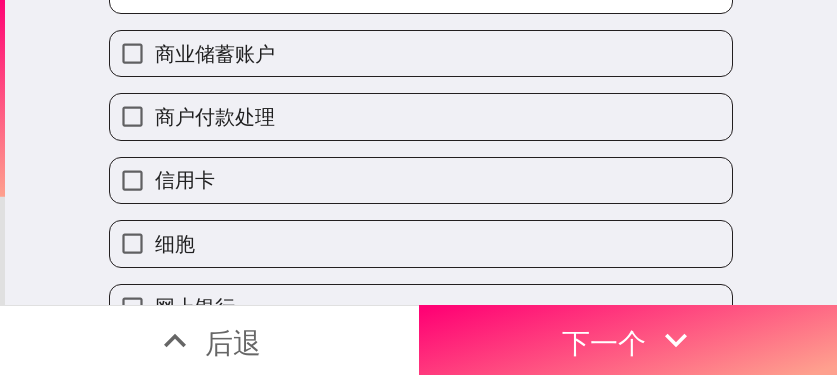click on "商业储蓄账户" at bounding box center [421, 53] 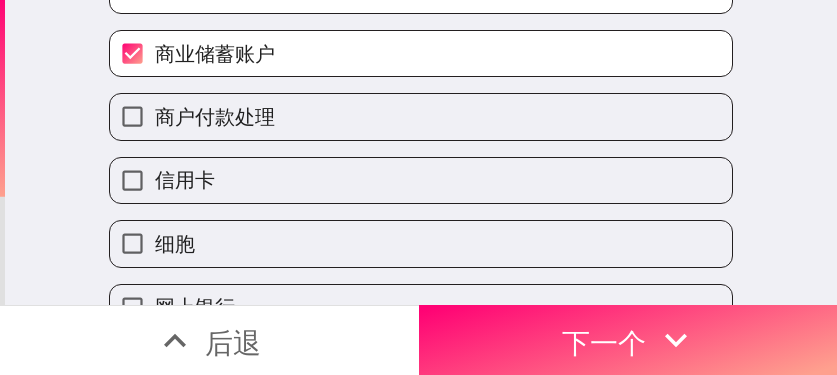 click on "商户付款处理" at bounding box center (421, 116) 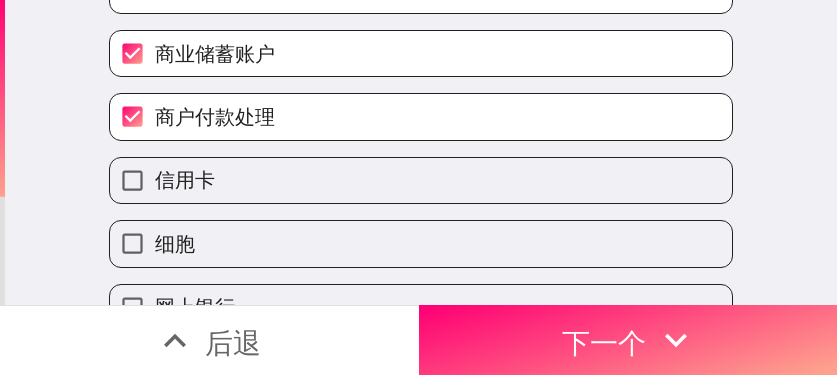 click on "信用卡" at bounding box center (421, 180) 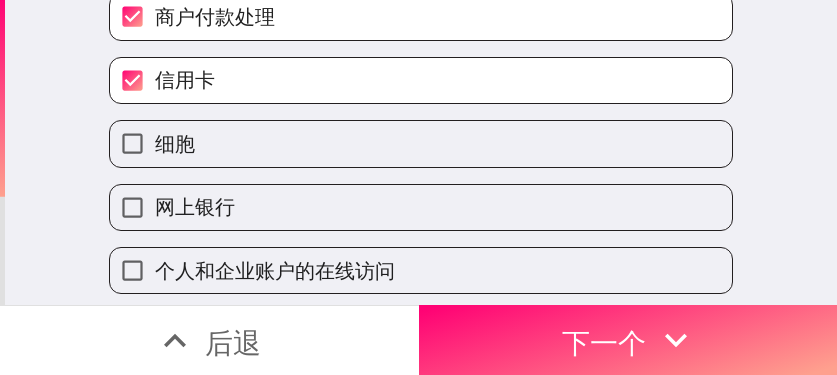 click on "网上银行" at bounding box center [421, 207] 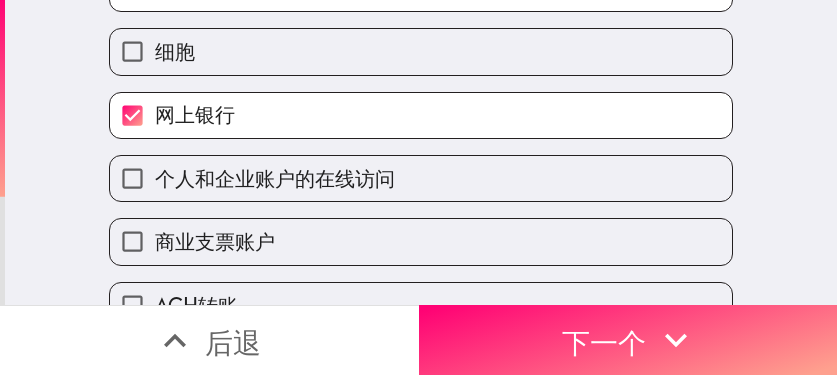 scroll, scrollTop: 500, scrollLeft: 0, axis: vertical 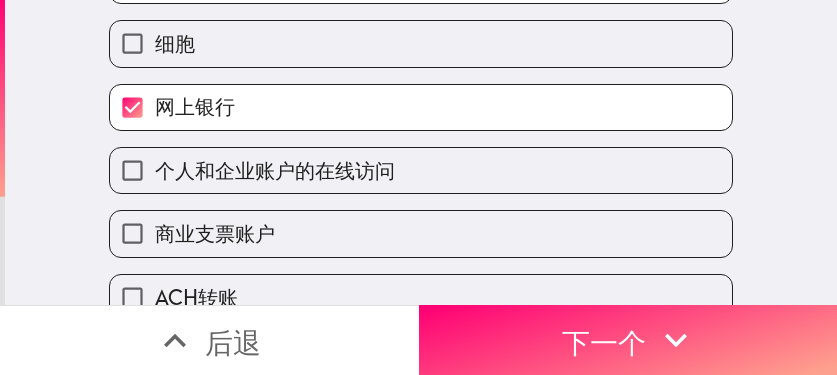 click on "个人和企业账户的在线访问" at bounding box center [421, 170] 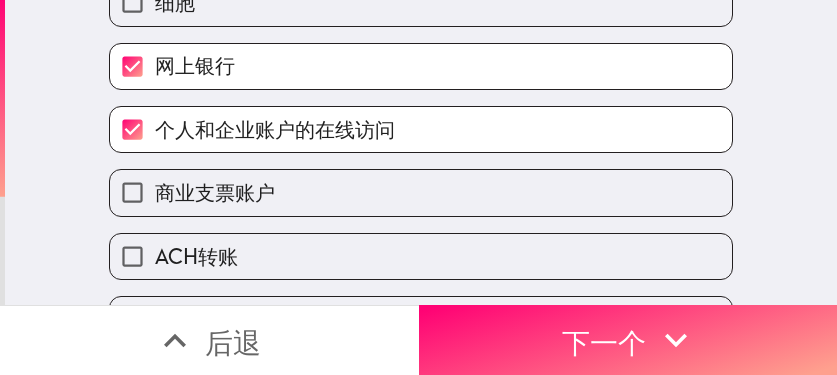 scroll, scrollTop: 700, scrollLeft: 0, axis: vertical 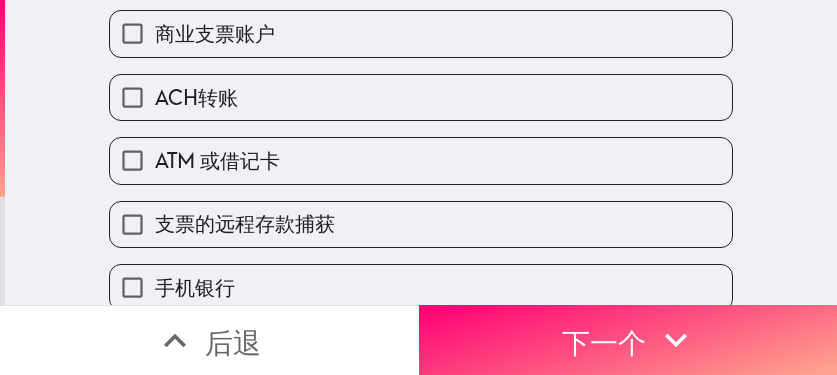 click on "ACH转账" at bounding box center [421, 97] 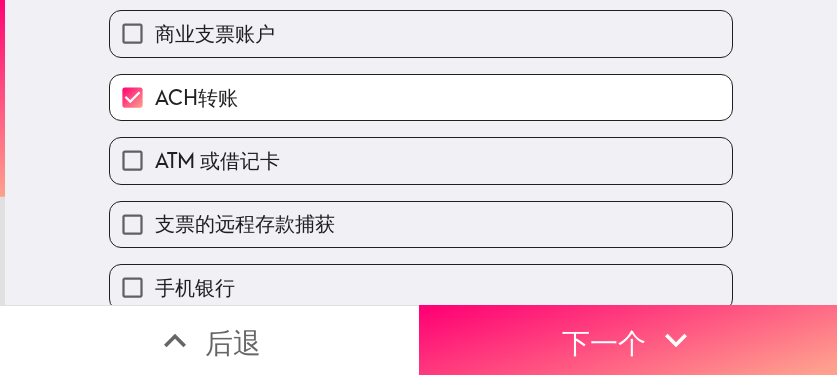 click on "ATM 或借记卡" at bounding box center (421, 160) 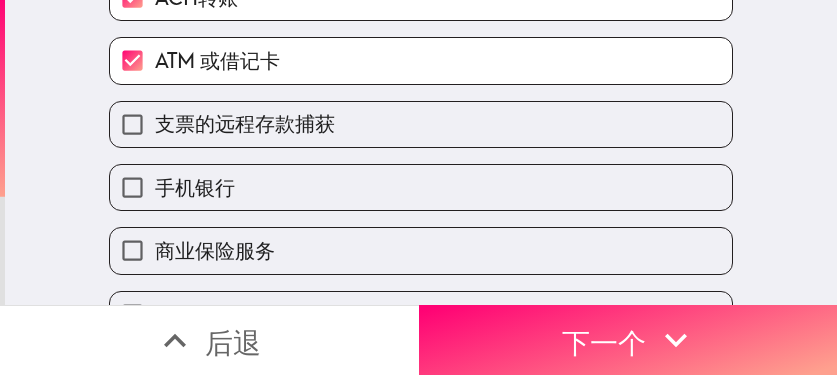 click on "手机银行" at bounding box center [421, 187] 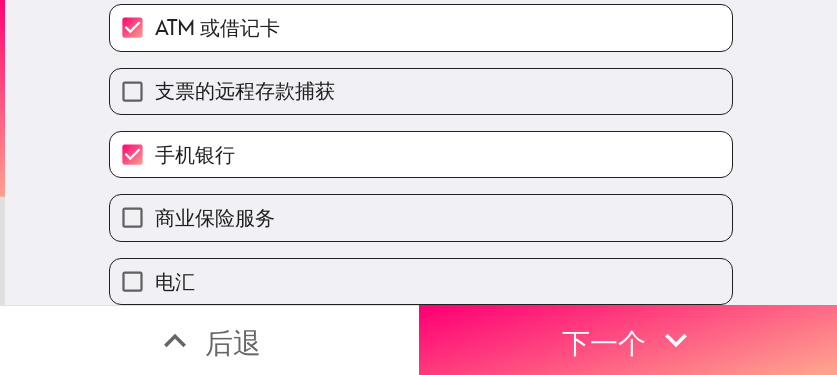 scroll, scrollTop: 848, scrollLeft: 0, axis: vertical 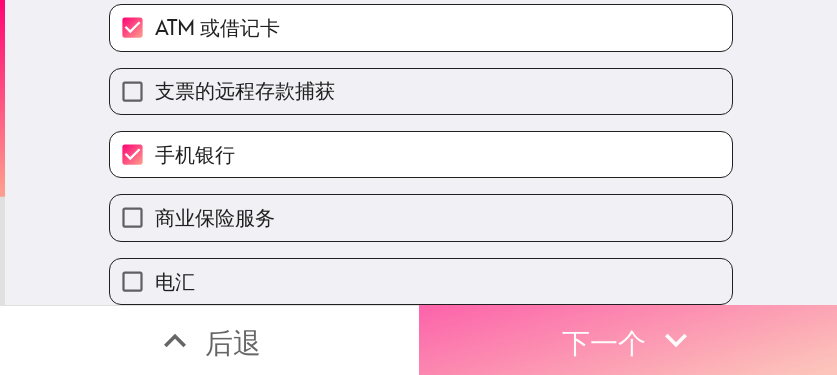 click on "下一个" at bounding box center (604, 342) 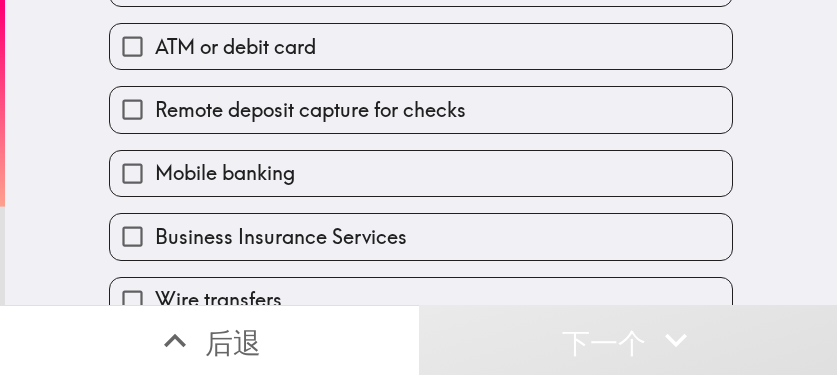 scroll, scrollTop: 815, scrollLeft: 0, axis: vertical 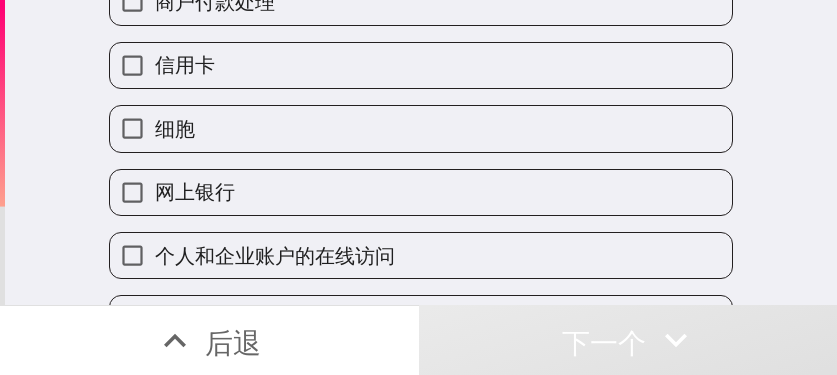 click on "细胞" at bounding box center (421, 128) 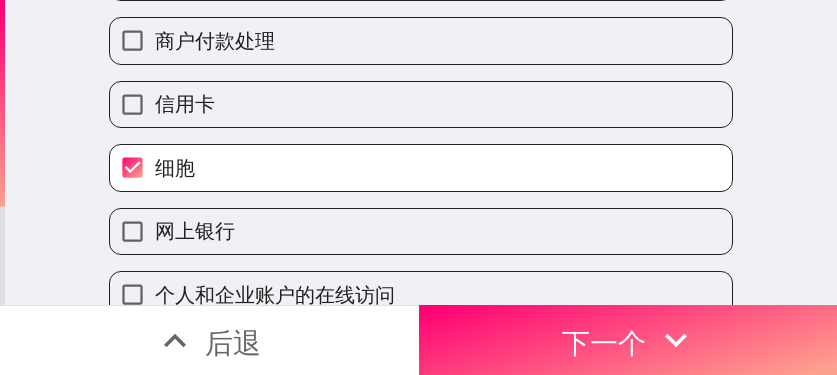 scroll, scrollTop: 215, scrollLeft: 0, axis: vertical 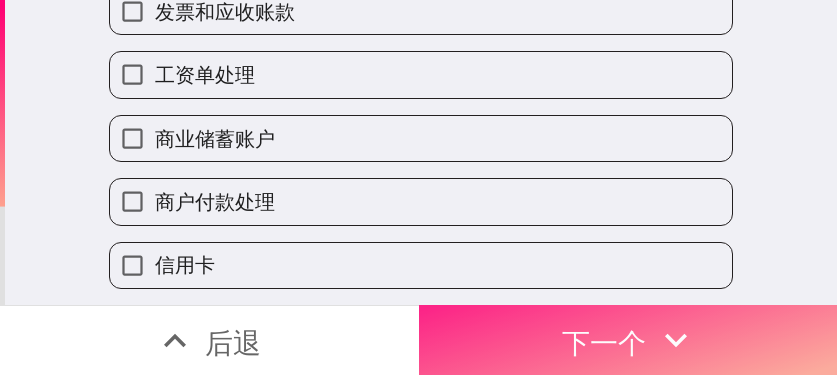 click on "下一个" at bounding box center (628, 340) 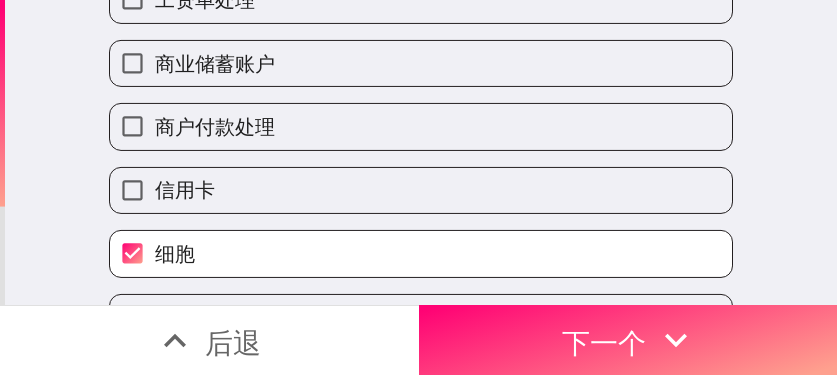 scroll, scrollTop: 76, scrollLeft: 0, axis: vertical 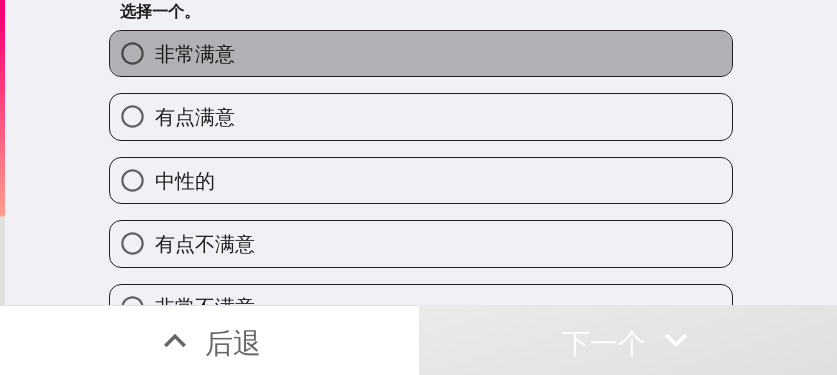 drag, startPoint x: 401, startPoint y: 56, endPoint x: 412, endPoint y: 58, distance: 11.18034 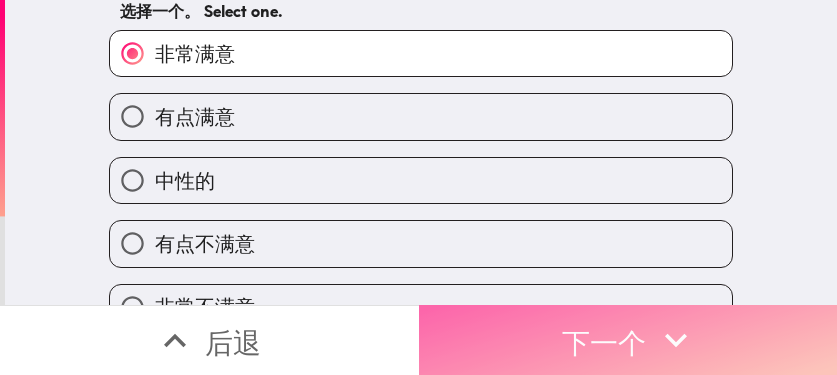click on "下一个" at bounding box center (604, 340) 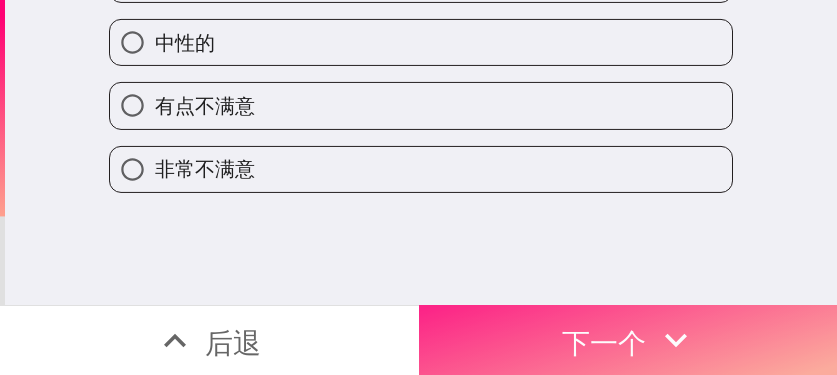 scroll, scrollTop: 0, scrollLeft: 0, axis: both 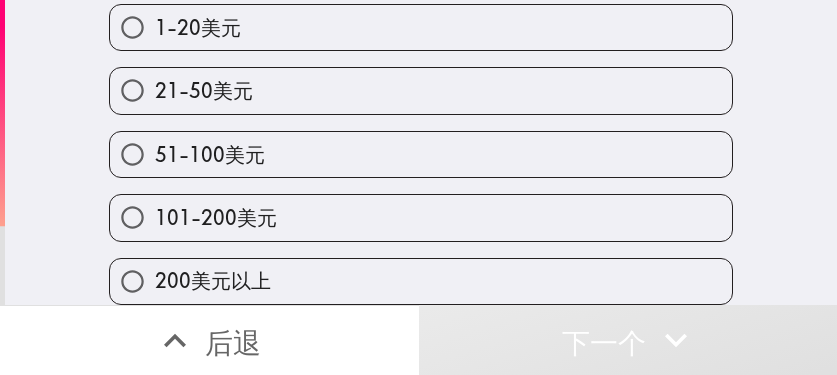 click on "101-200美元" at bounding box center [421, 217] 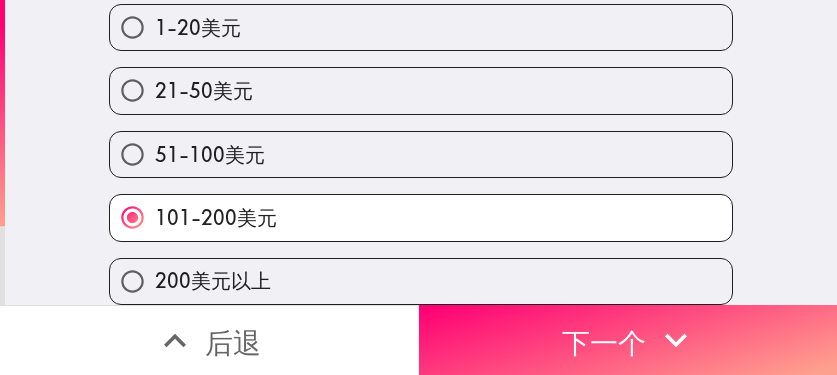 scroll, scrollTop: 214, scrollLeft: 0, axis: vertical 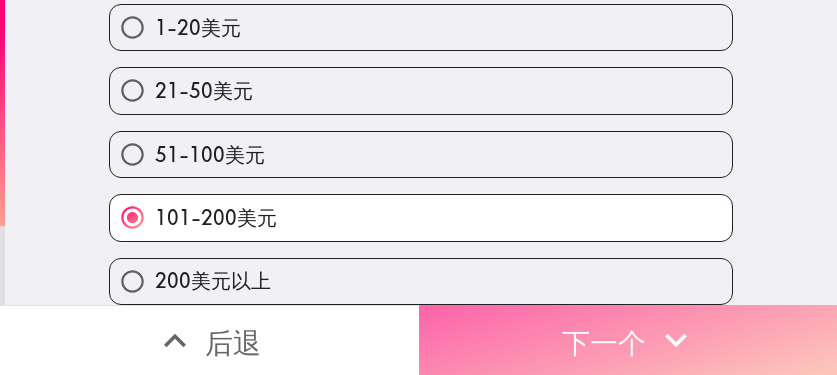 click on "下一个" at bounding box center [604, 340] 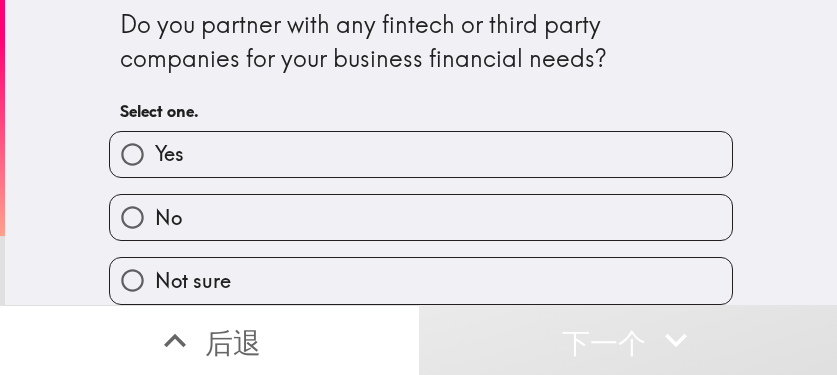 scroll, scrollTop: 0, scrollLeft: 0, axis: both 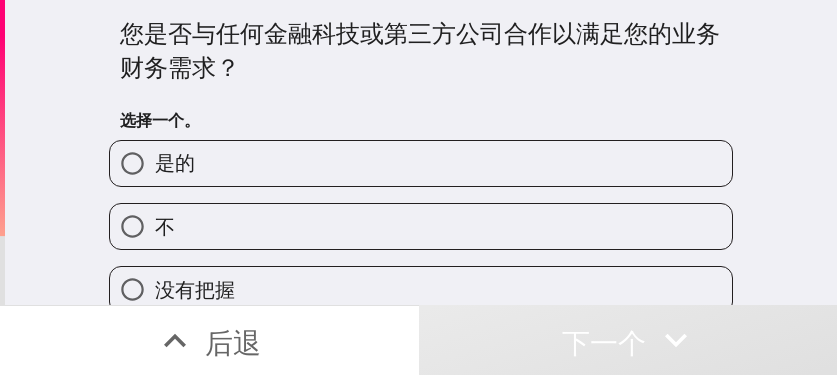 click on "是的" at bounding box center (421, 163) 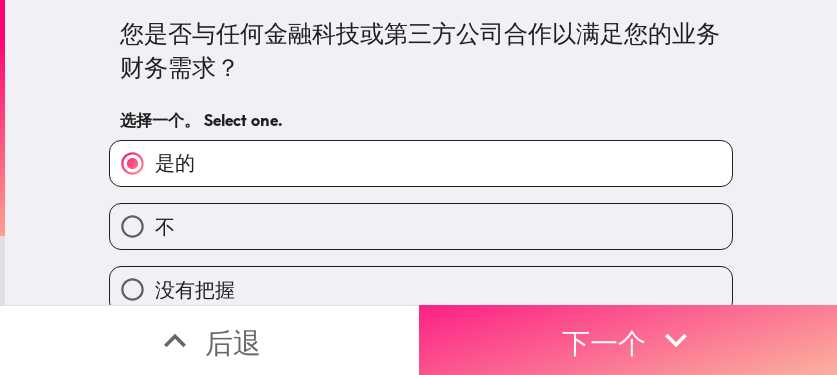 click on "下一个" at bounding box center [628, 340] 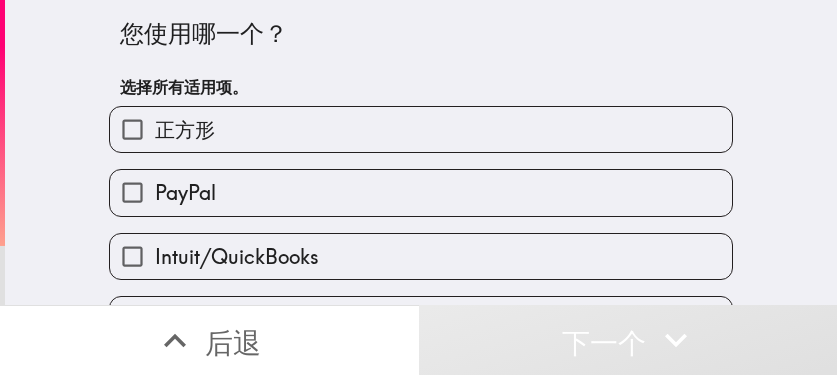 drag, startPoint x: 402, startPoint y: 189, endPoint x: 404, endPoint y: 209, distance: 20.09975 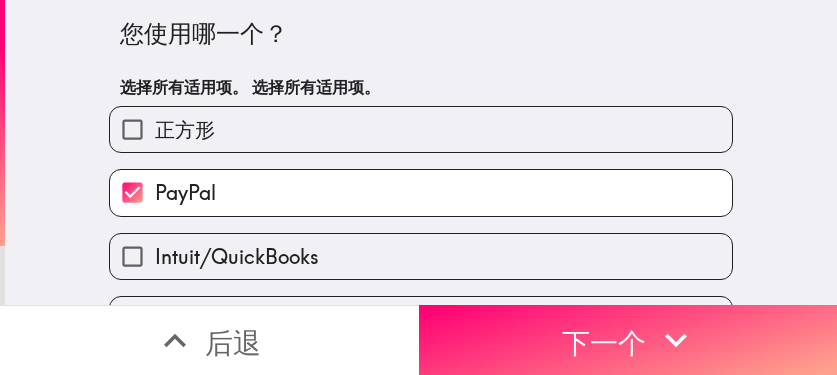 click on "Intuit/QuickBooks" at bounding box center [421, 256] 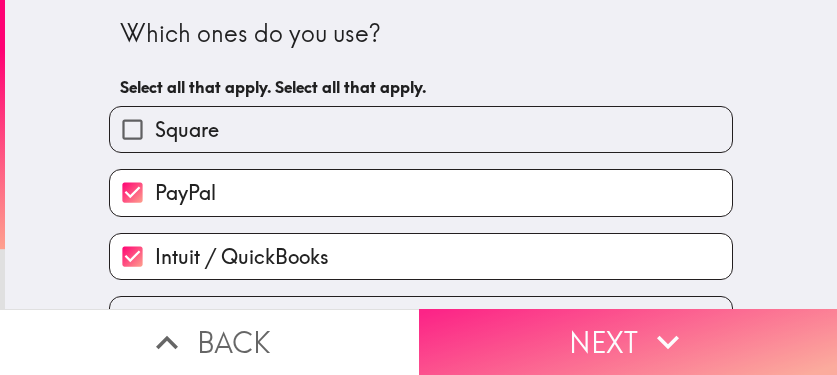 click 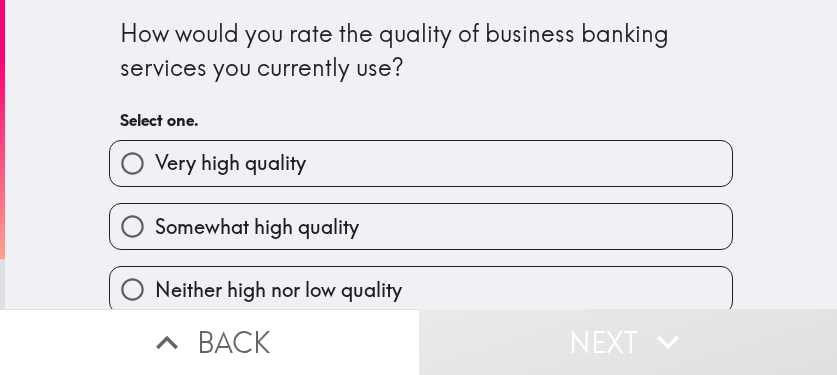 click on "Very high quality" at bounding box center (421, 163) 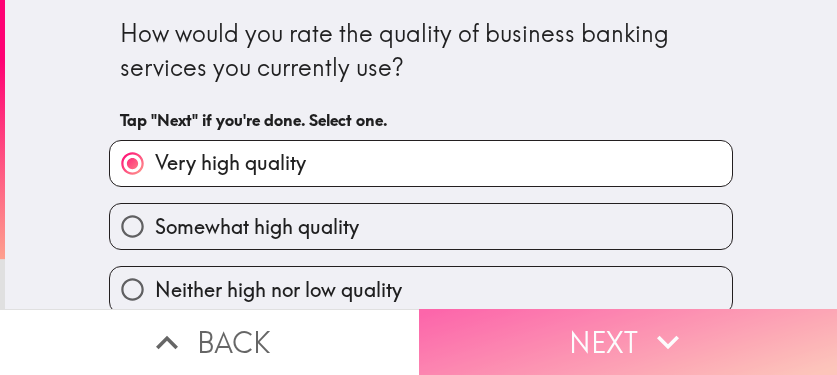 click on "Next" at bounding box center (628, 342) 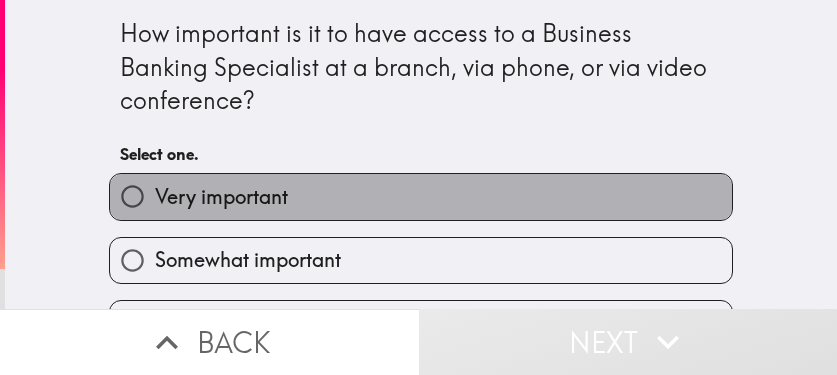 click on "Very important" at bounding box center (421, 196) 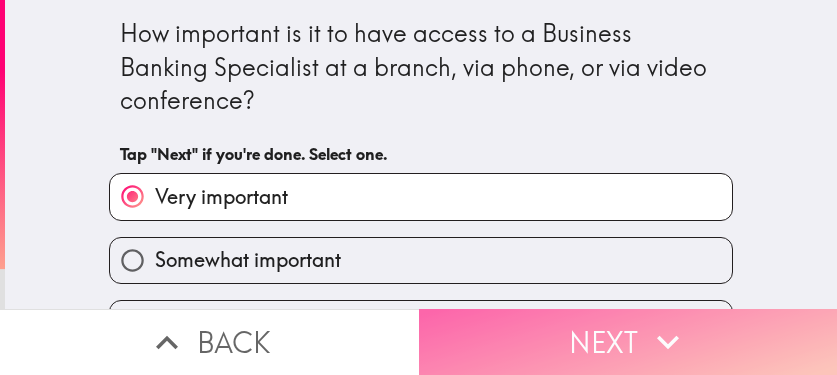 click on "Next" at bounding box center (628, 342) 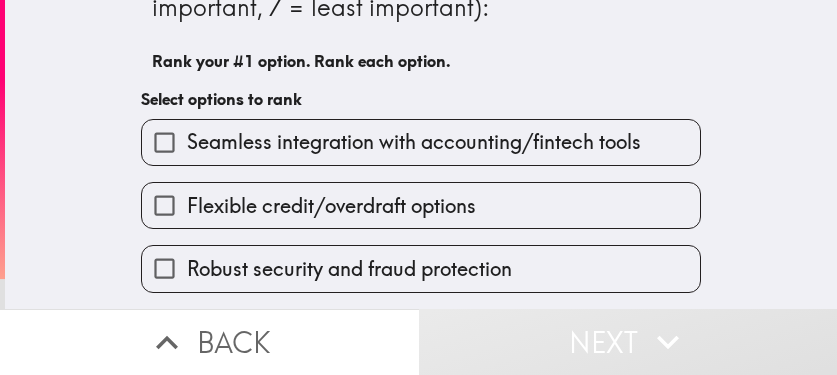 scroll, scrollTop: 100, scrollLeft: 0, axis: vertical 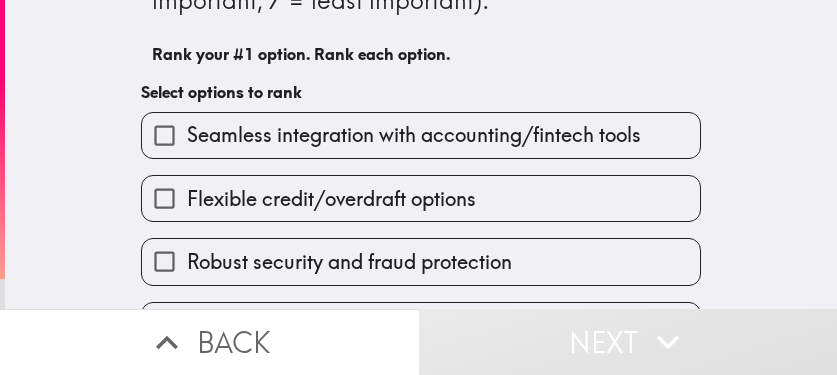 click on "Seamless integration with accounting/fintech tools" at bounding box center [414, 135] 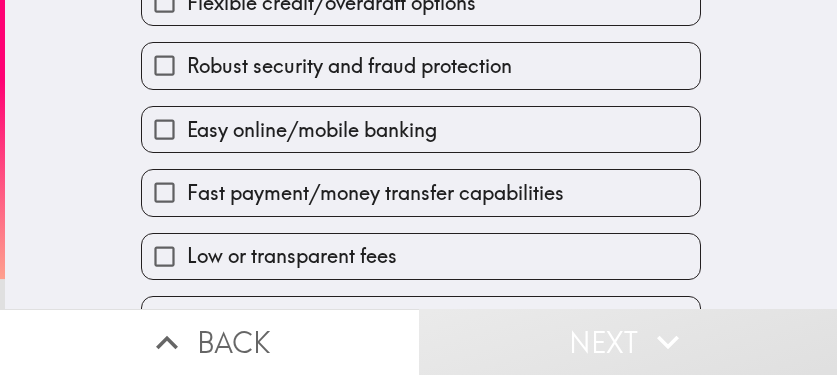 click on "Fast payment/money transfer capabilities" at bounding box center [413, 184] 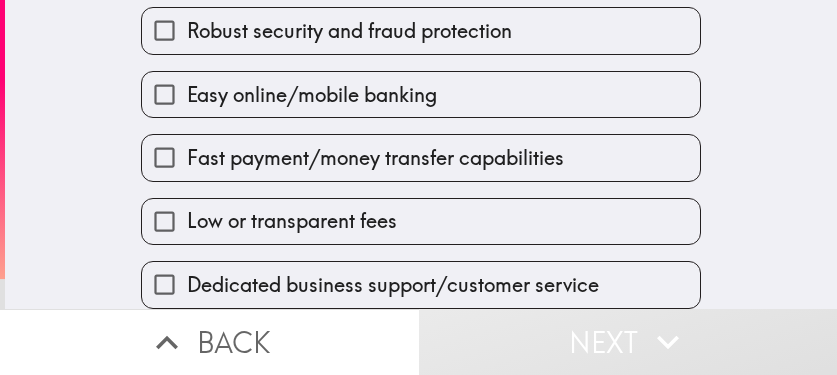 click on "Easy online/mobile banking" at bounding box center [312, 95] 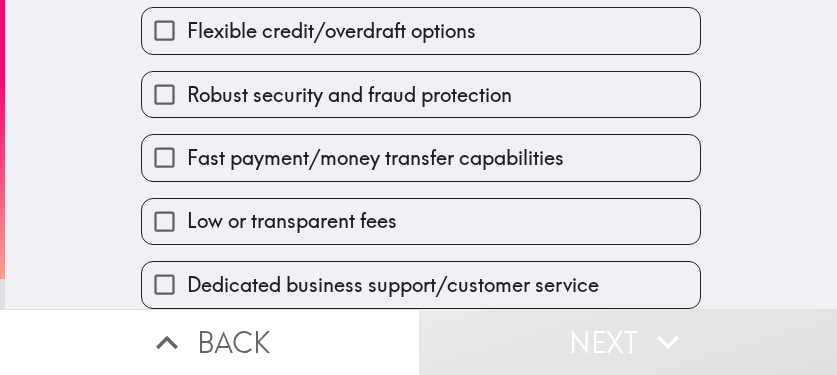 click on "Low or transparent fees" at bounding box center (421, 221) 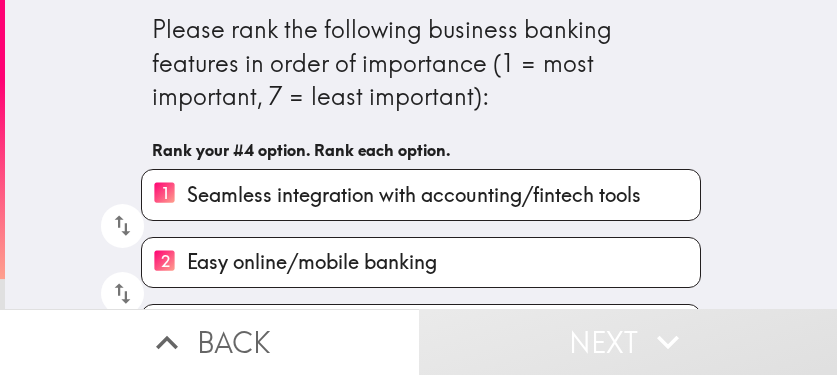 scroll, scrollTop: 0, scrollLeft: 0, axis: both 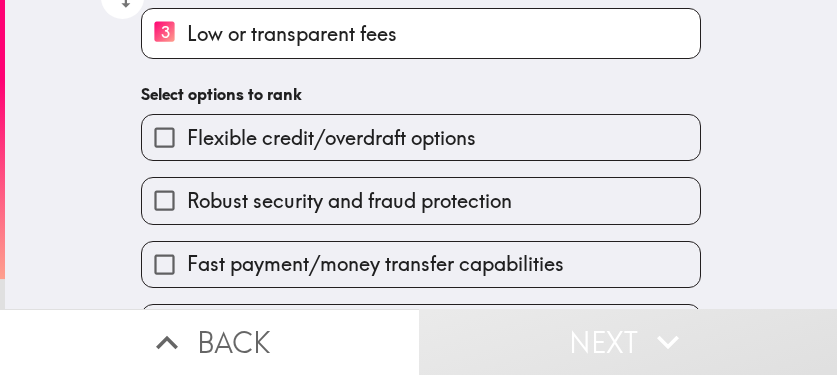 drag, startPoint x: 436, startPoint y: 166, endPoint x: 437, endPoint y: 209, distance: 43.011627 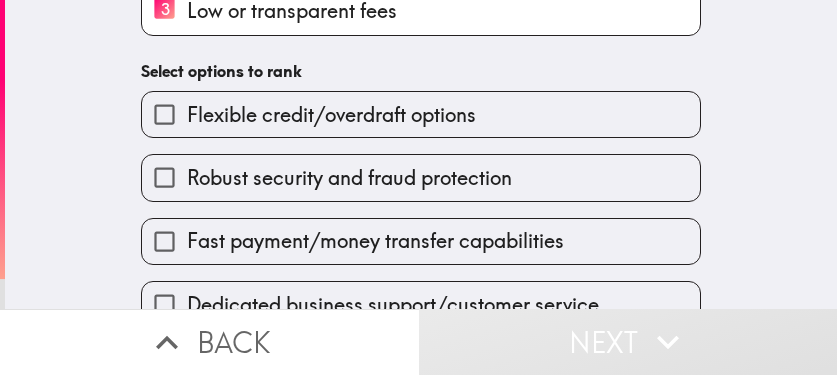 scroll, scrollTop: 358, scrollLeft: 0, axis: vertical 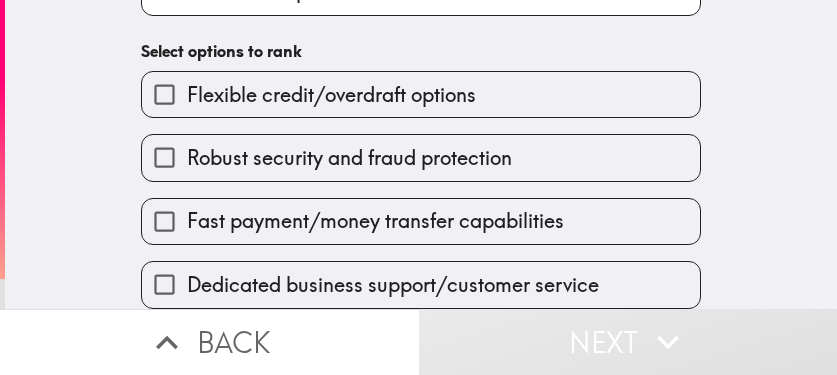 click on "Fast payment/money transfer capabilities" at bounding box center [413, 213] 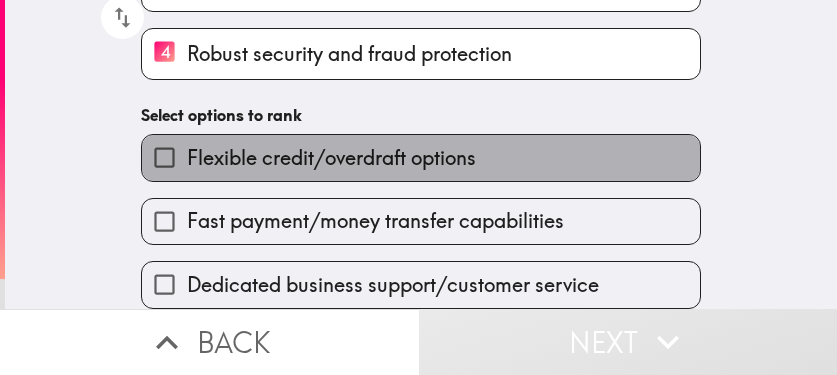 drag, startPoint x: 413, startPoint y: 154, endPoint x: 415, endPoint y: 222, distance: 68.0294 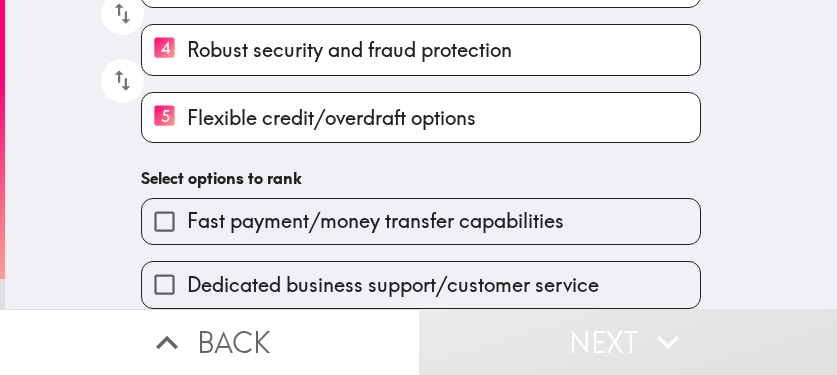 click on "Fast payment/money transfer capabilities" at bounding box center [421, 221] 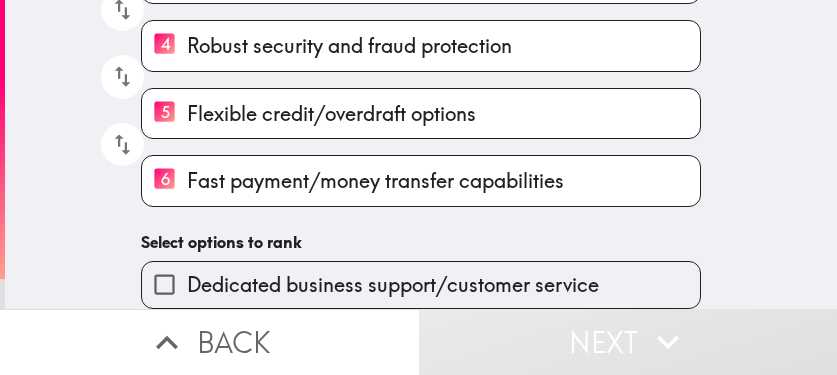 click on "Dedicated business support/customer service" at bounding box center [393, 285] 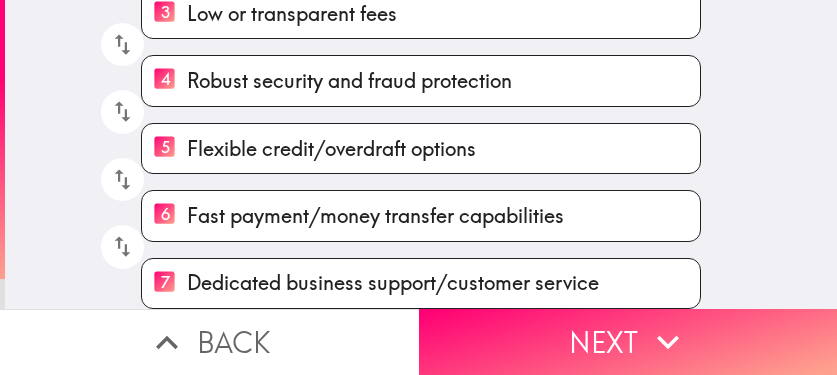scroll, scrollTop: 335, scrollLeft: 0, axis: vertical 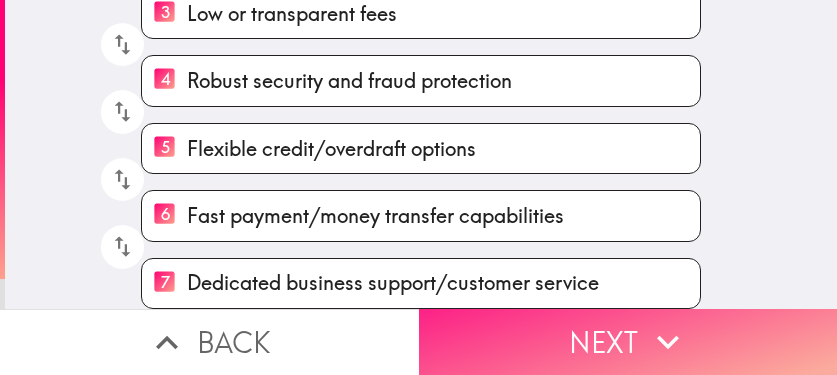 click on "Next" at bounding box center (628, 342) 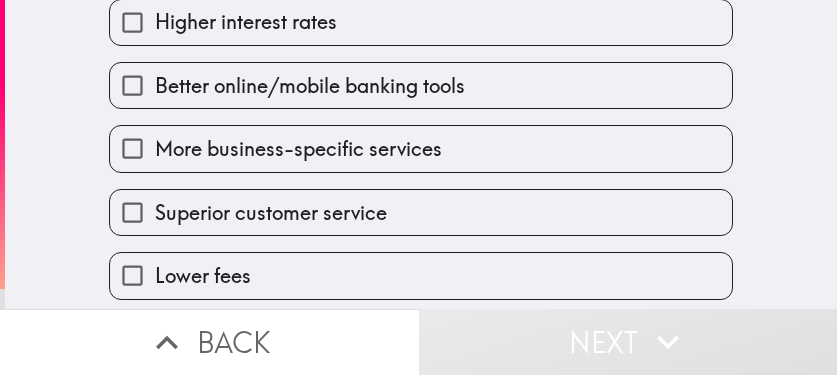 click on "Higher interest rates" at bounding box center [421, 22] 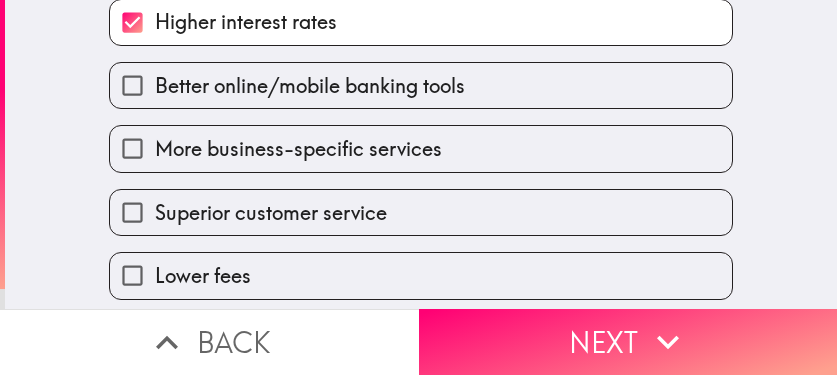 drag, startPoint x: 398, startPoint y: 132, endPoint x: 403, endPoint y: 145, distance: 13.928389 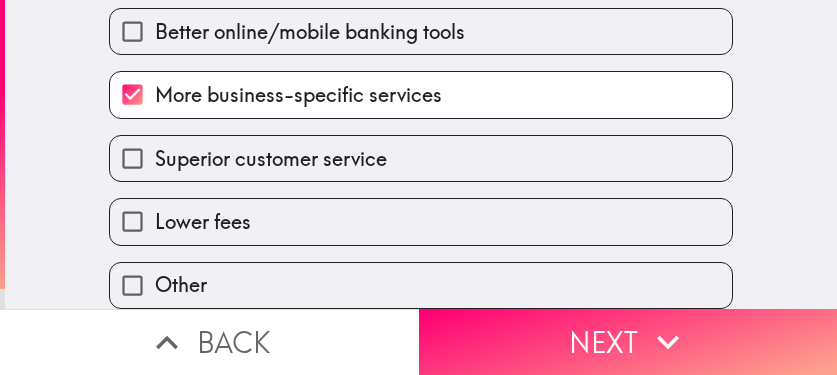 scroll, scrollTop: 404, scrollLeft: 0, axis: vertical 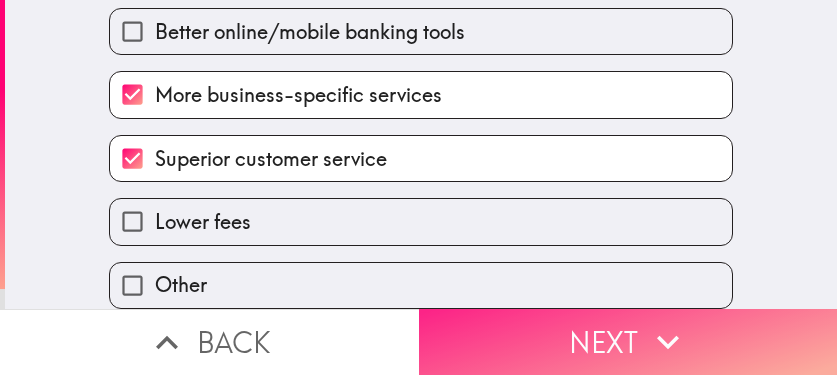 click on "Next" at bounding box center [628, 342] 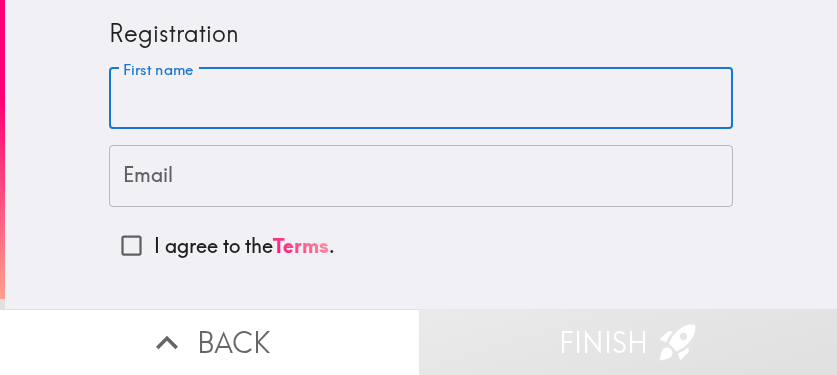 click on "First name" at bounding box center [421, 99] 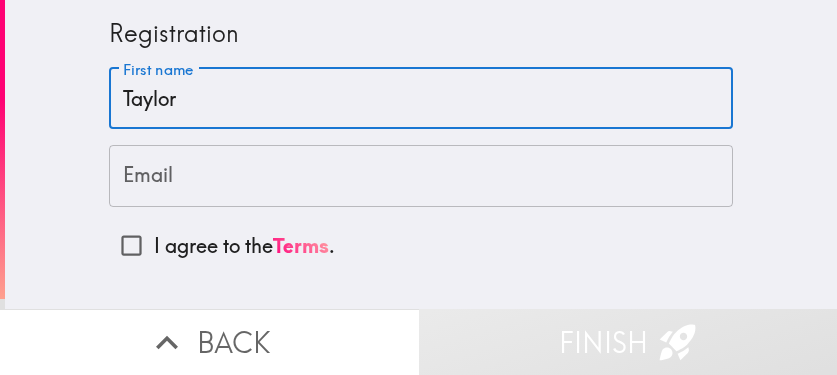 type on "Taylor" 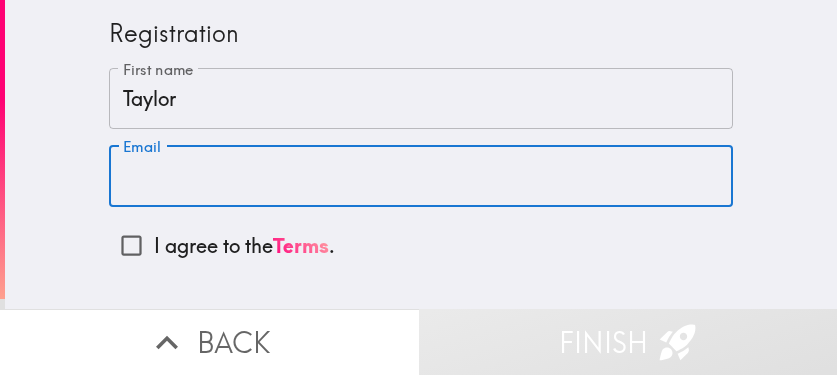 drag, startPoint x: 381, startPoint y: 190, endPoint x: 365, endPoint y: 199, distance: 18.35756 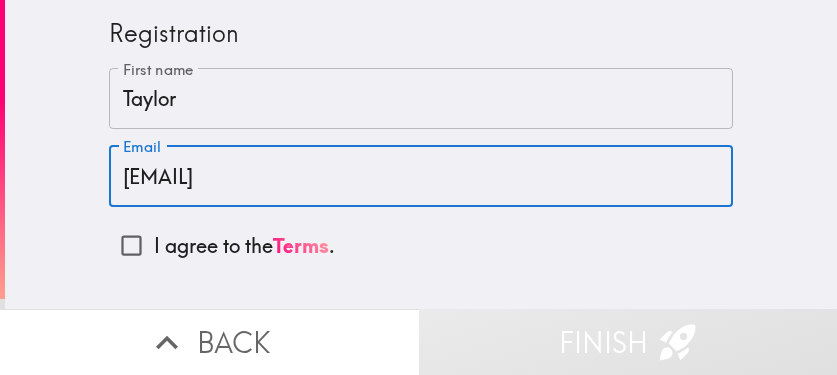 type on "taylormorgan8457@gmail.com" 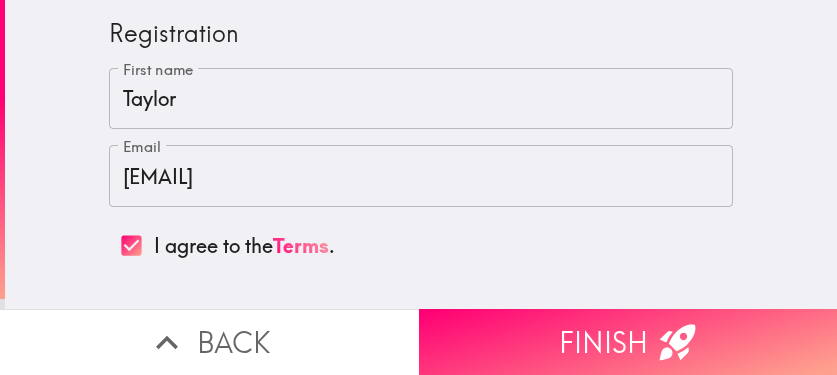 click on "Finish" at bounding box center [628, 342] 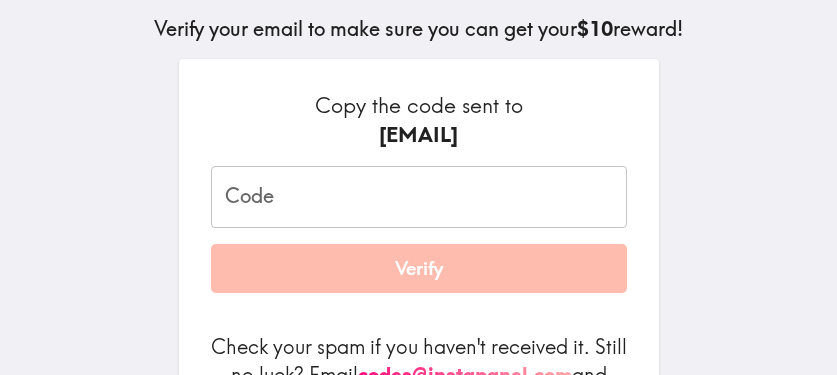 scroll, scrollTop: 200, scrollLeft: 0, axis: vertical 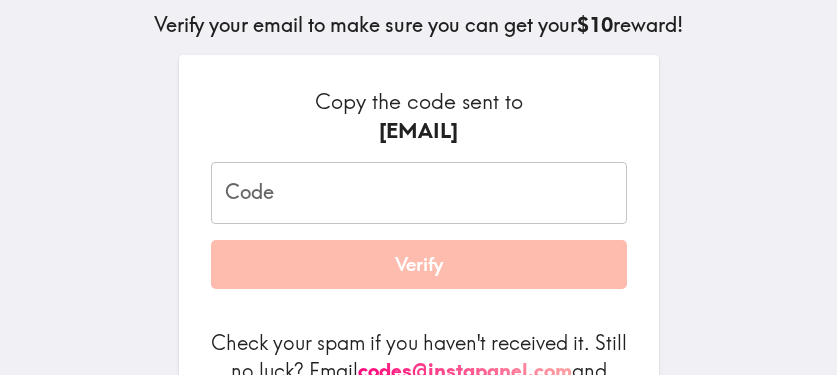 click on "Code" at bounding box center [419, 193] 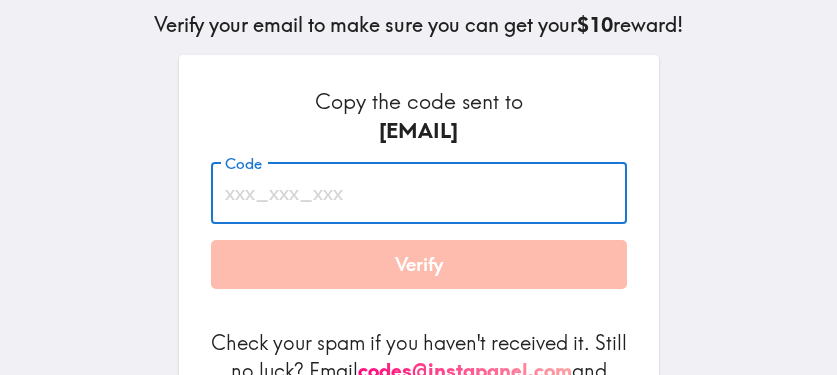 paste on "jUa_aji_BqM" 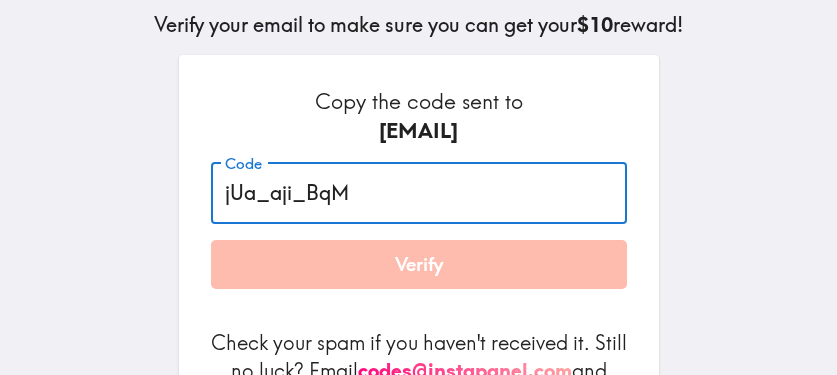 type on "jUa_aji_BqM" 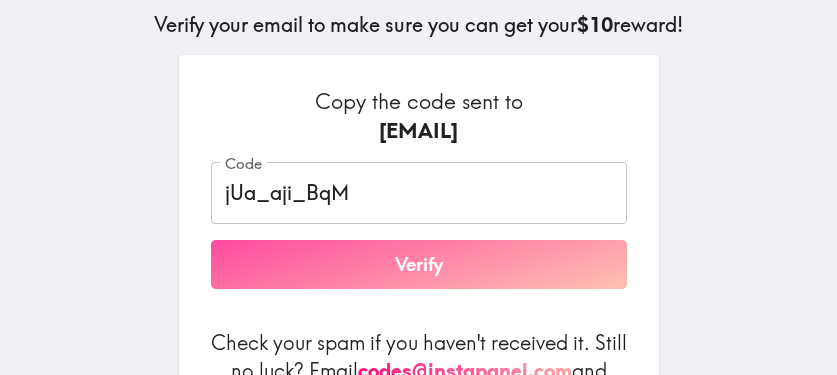 click on "Verify" at bounding box center [419, 265] 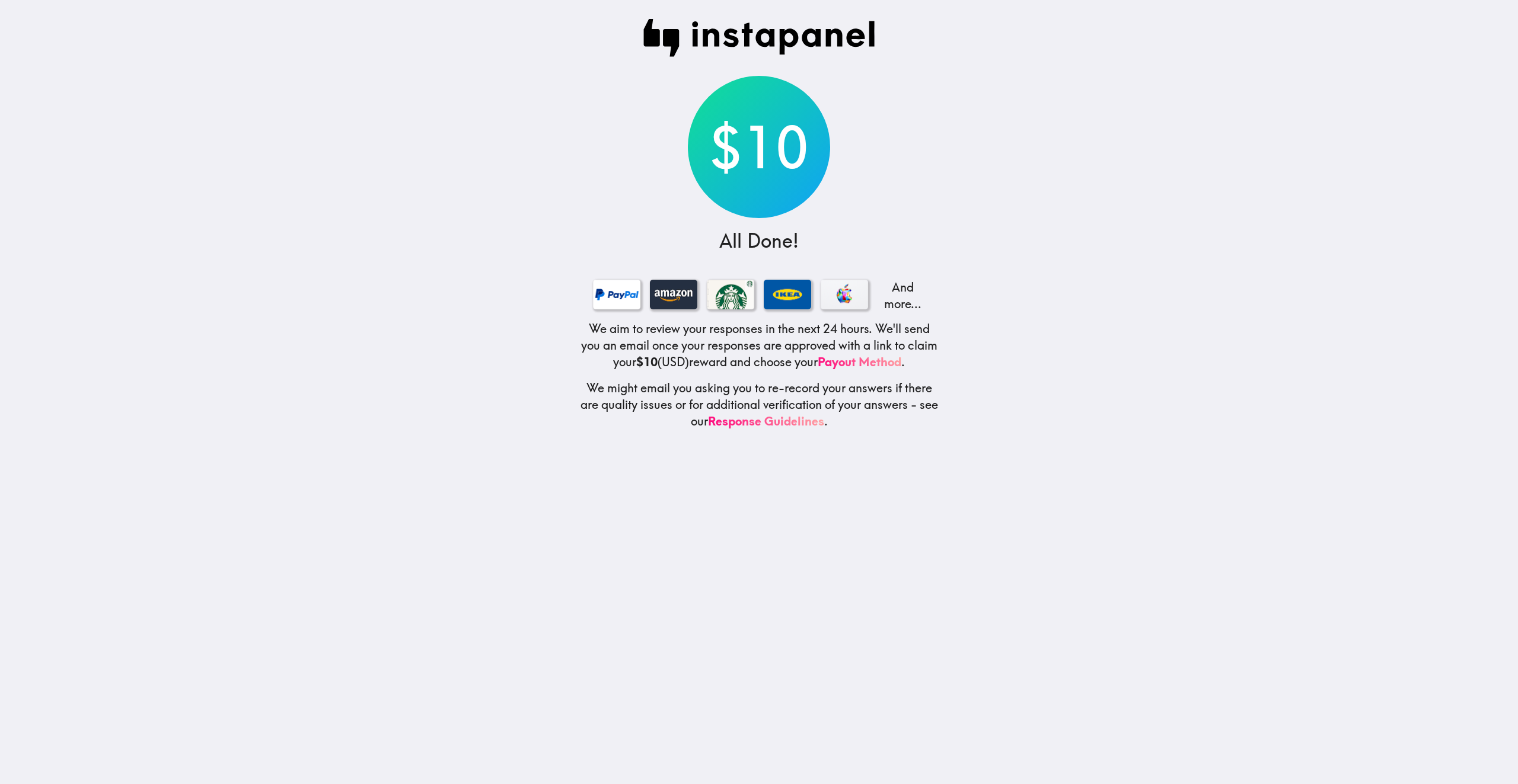 scroll, scrollTop: 0, scrollLeft: 0, axis: both 